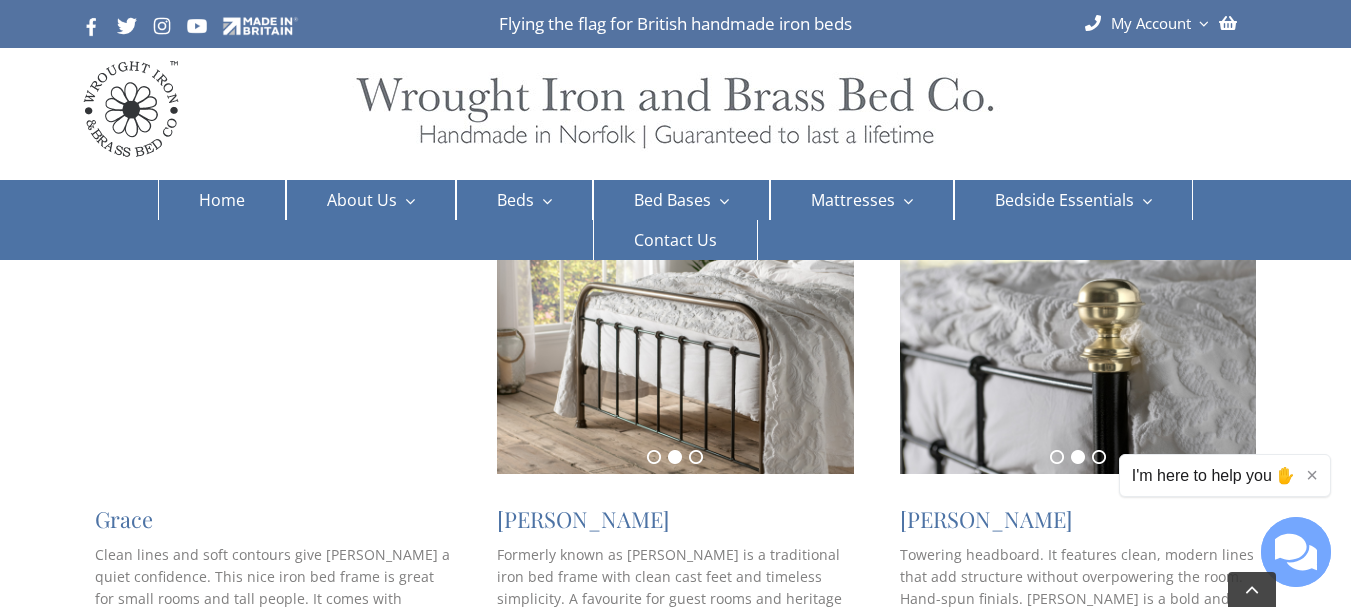 scroll, scrollTop: 1000, scrollLeft: 0, axis: vertical 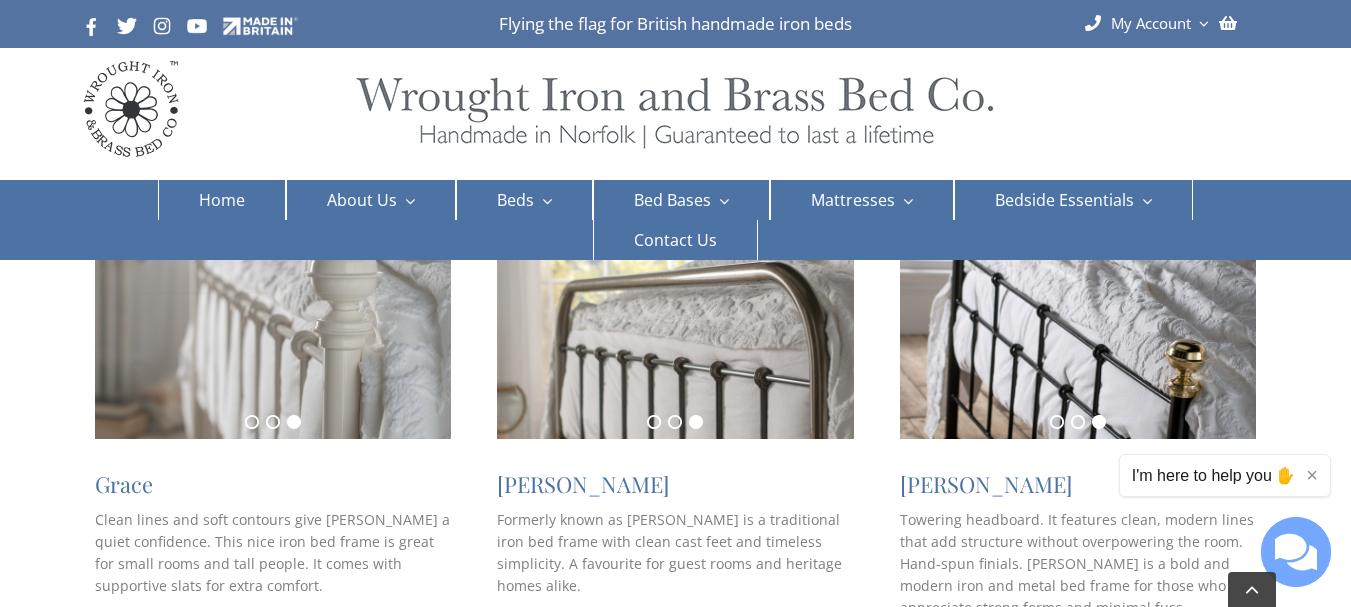 click on "1 2 3" at bounding box center (1078, 422) 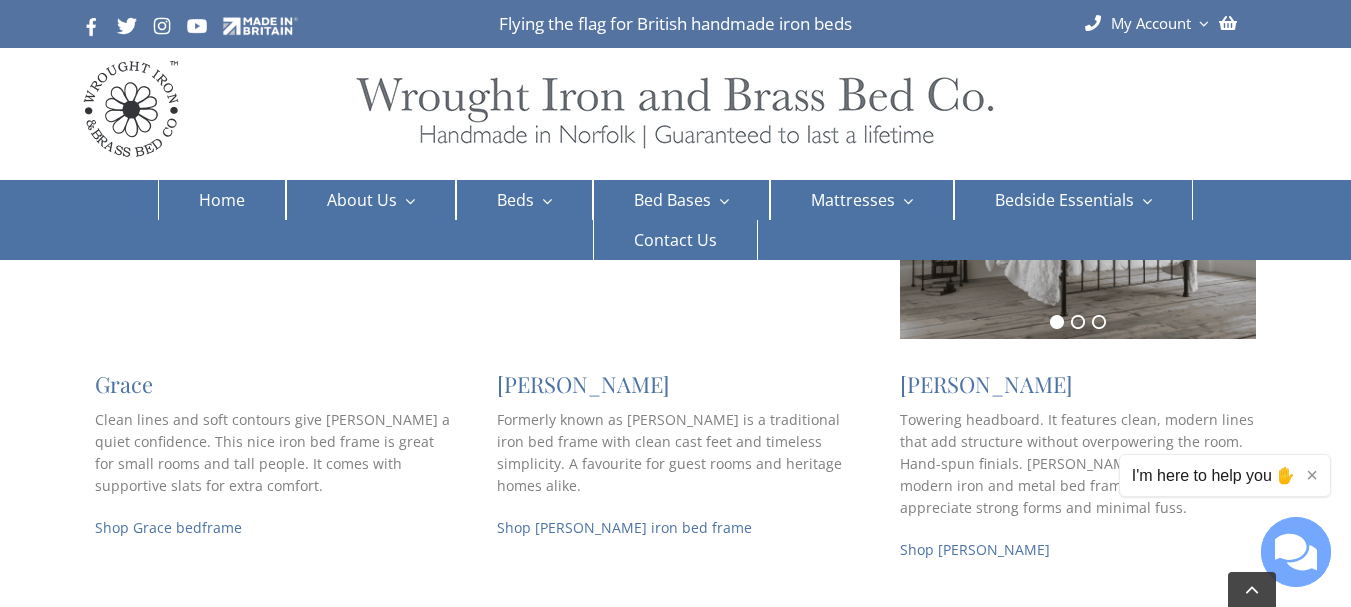 scroll, scrollTop: 1000, scrollLeft: 0, axis: vertical 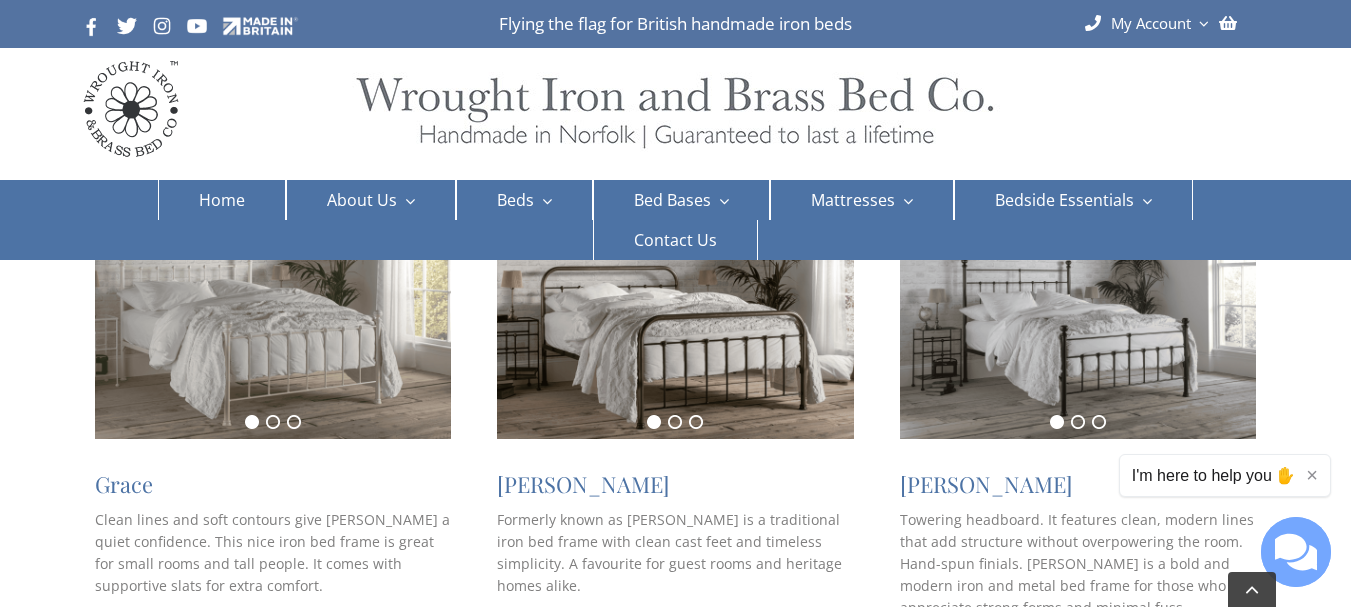 click on "1 2 3" at bounding box center [1078, 422] 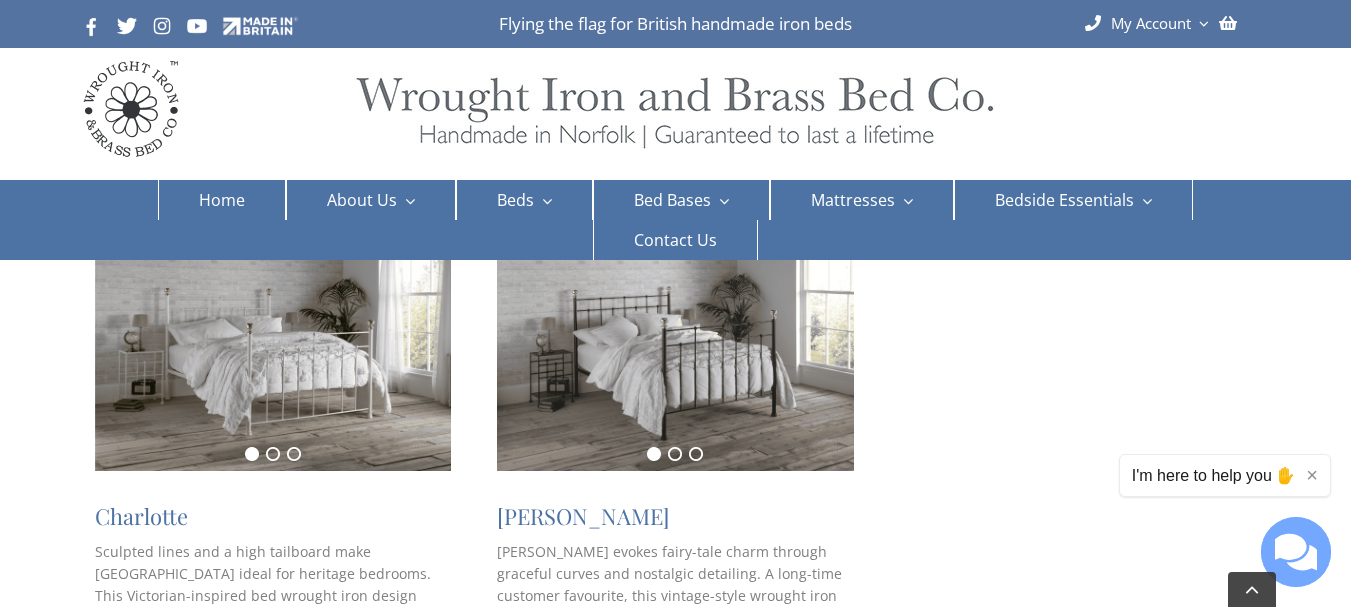 scroll, scrollTop: 1900, scrollLeft: 0, axis: vertical 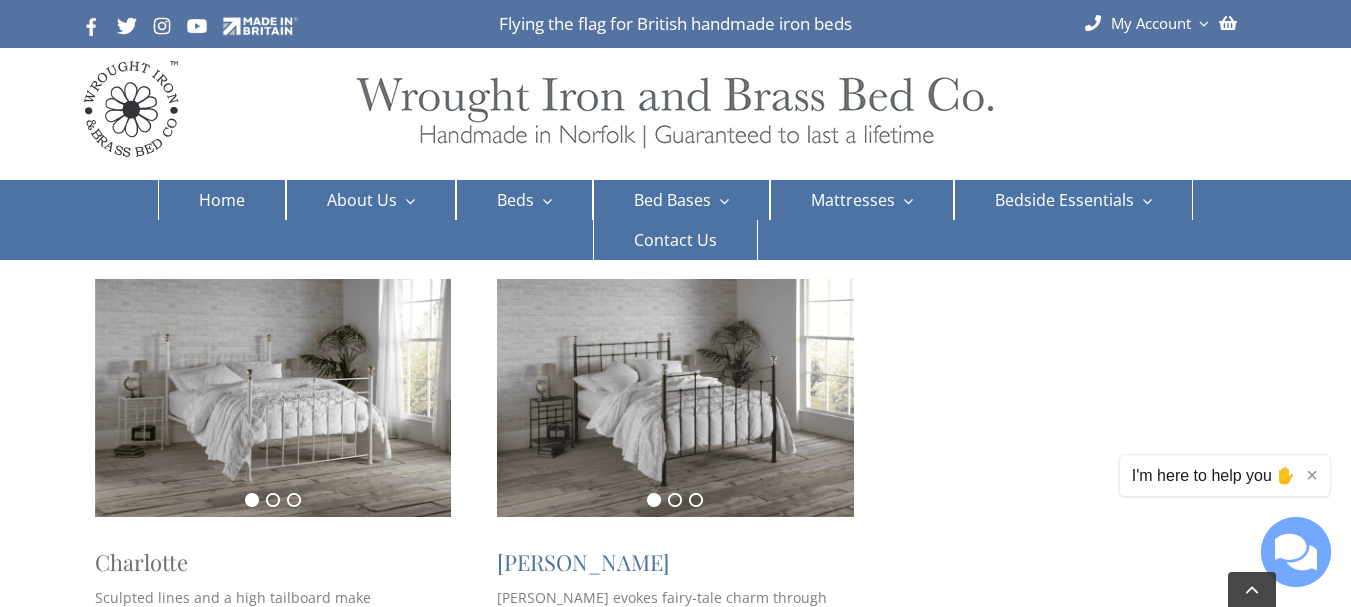 click on "Charlotte" at bounding box center [141, 562] 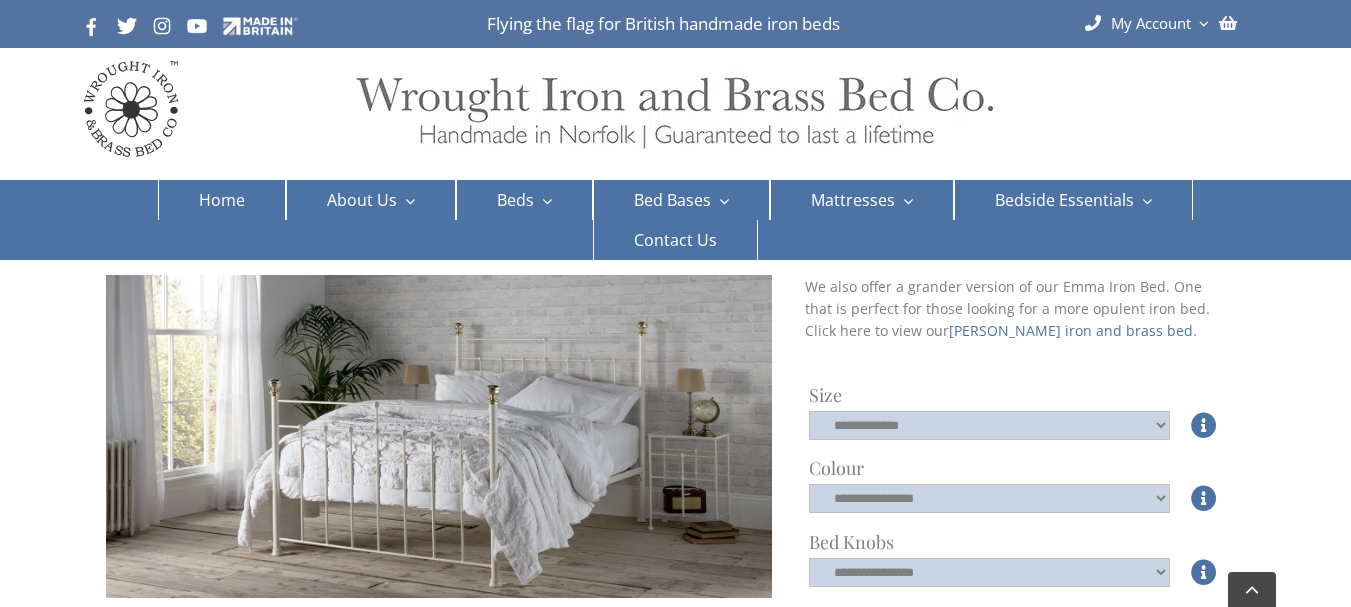 scroll, scrollTop: 500, scrollLeft: 0, axis: vertical 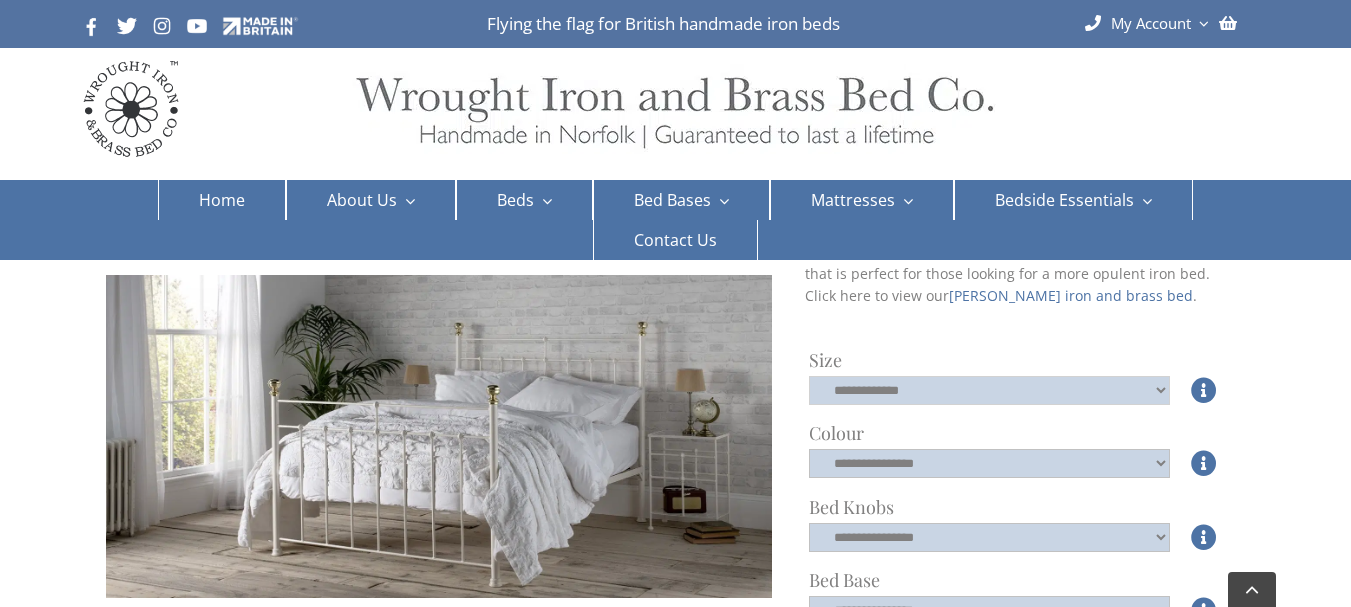 click on "**********" 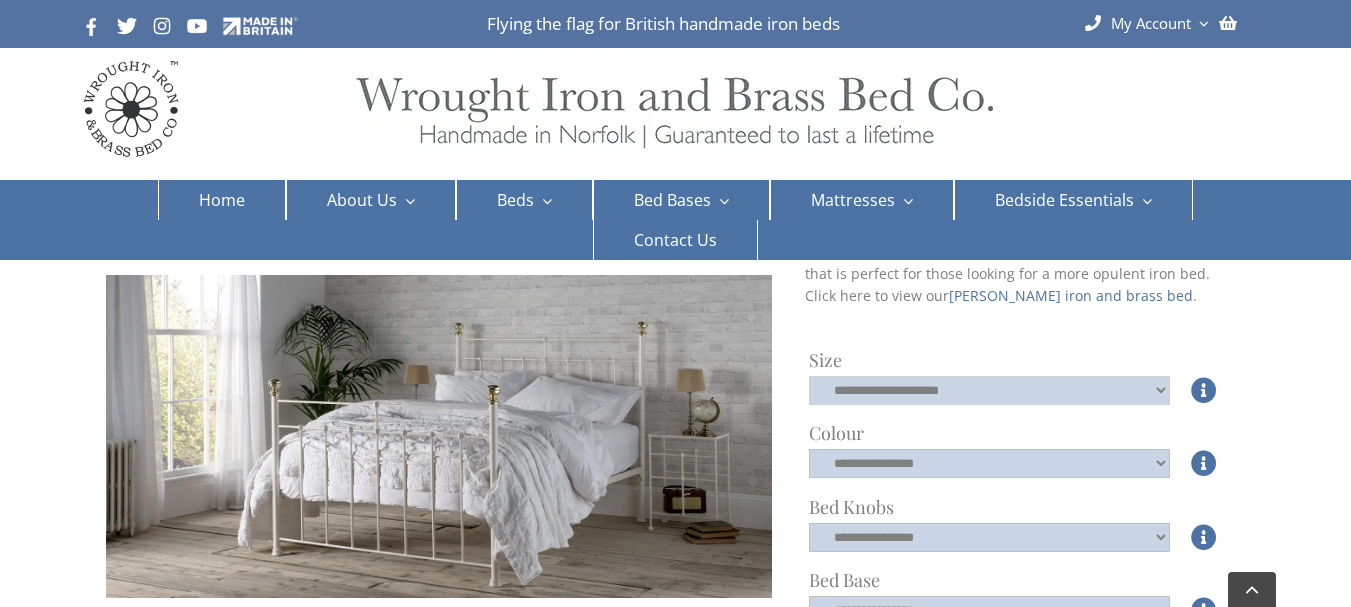 click on "**********" 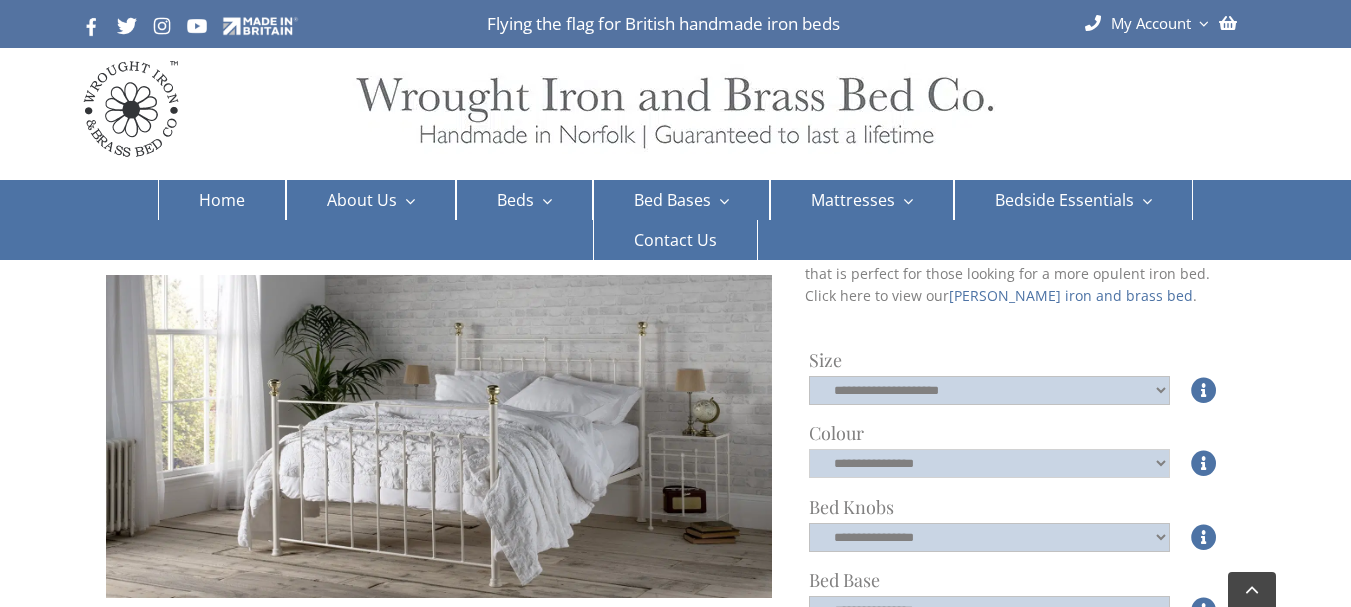 click on "**********" 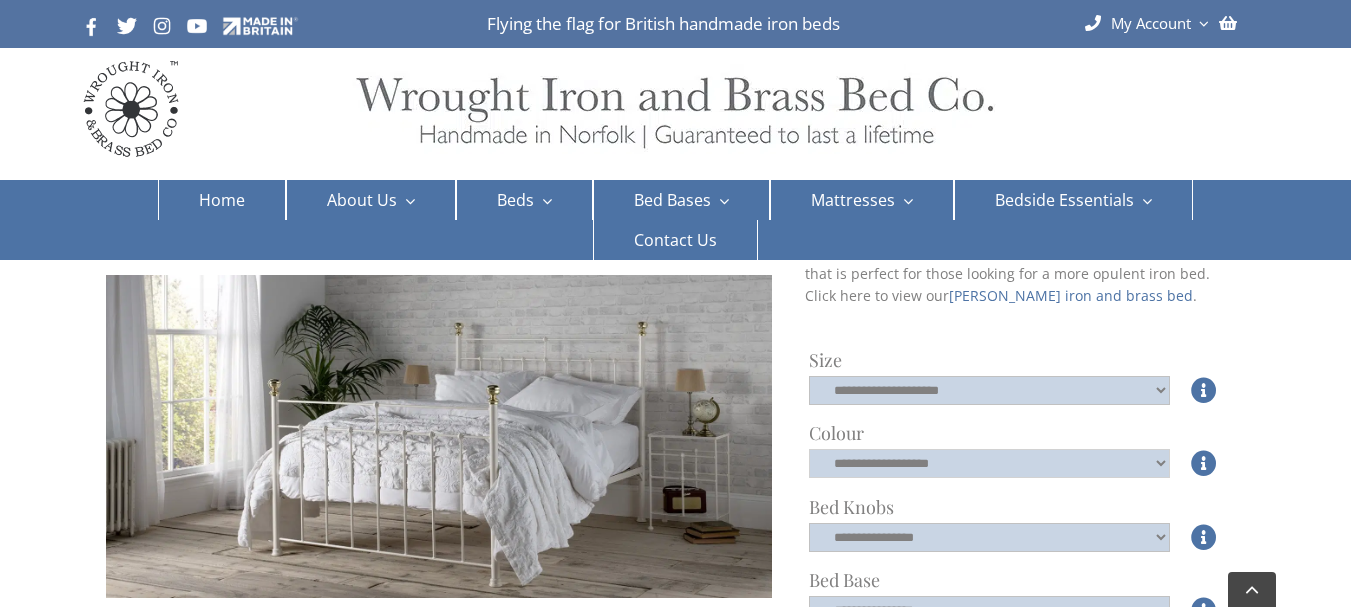 click on "**********" 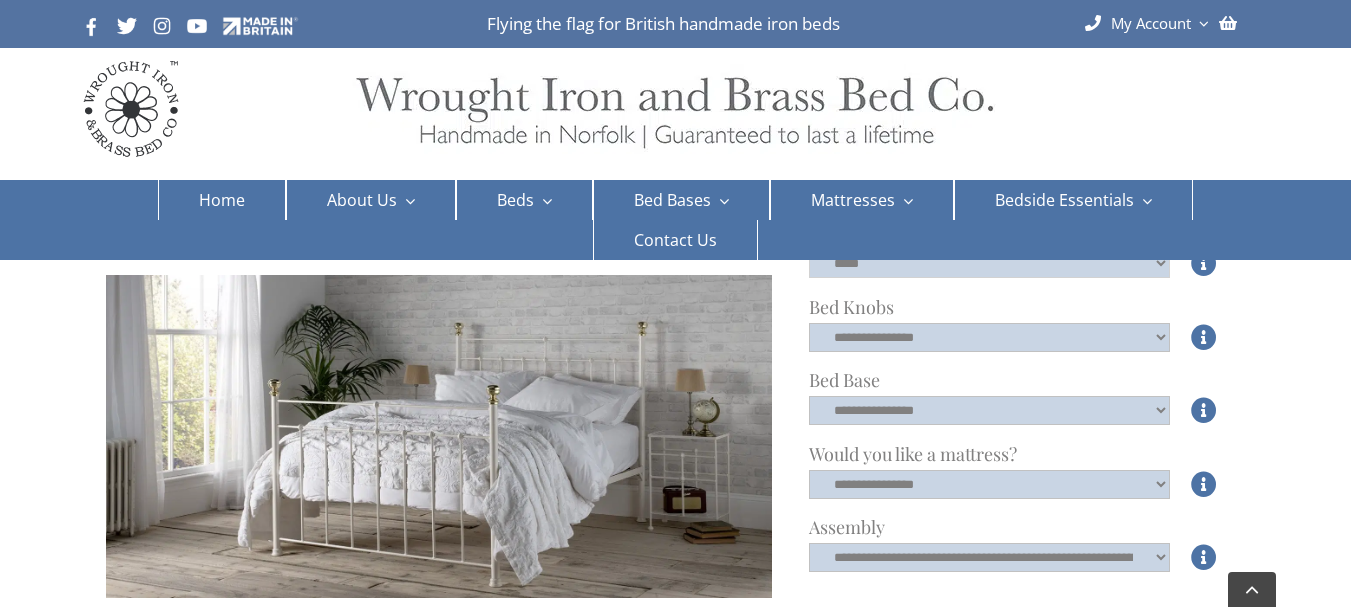 scroll, scrollTop: 600, scrollLeft: 0, axis: vertical 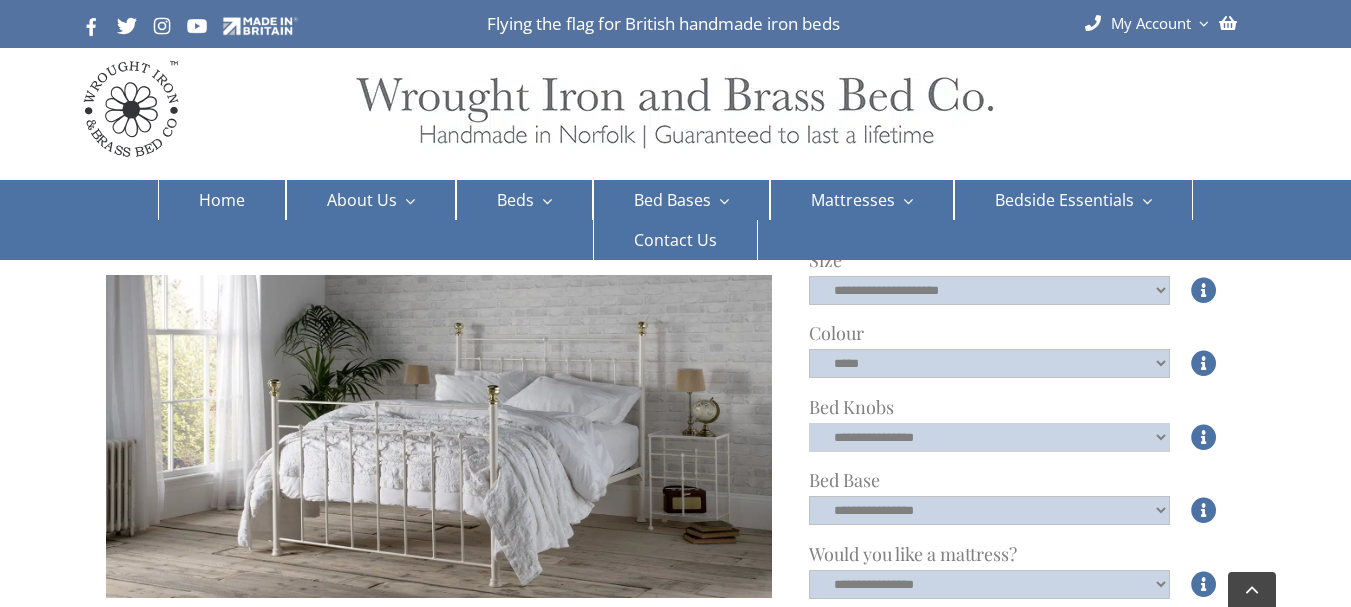 click on "**********" 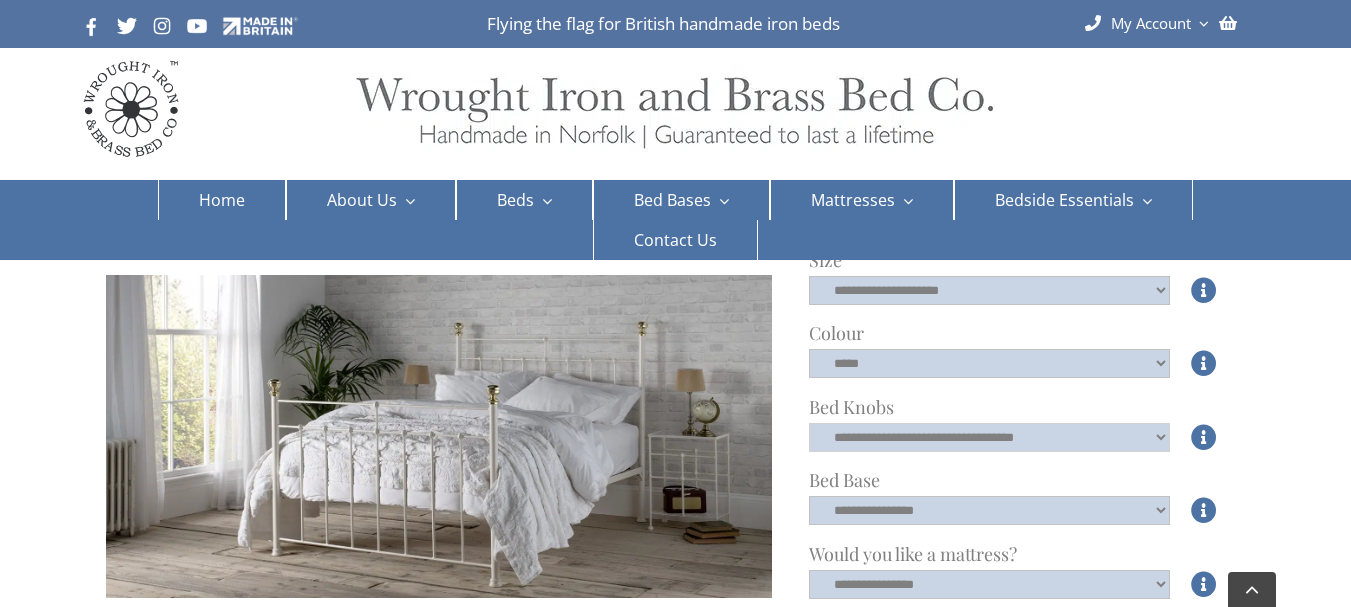 click on "**********" 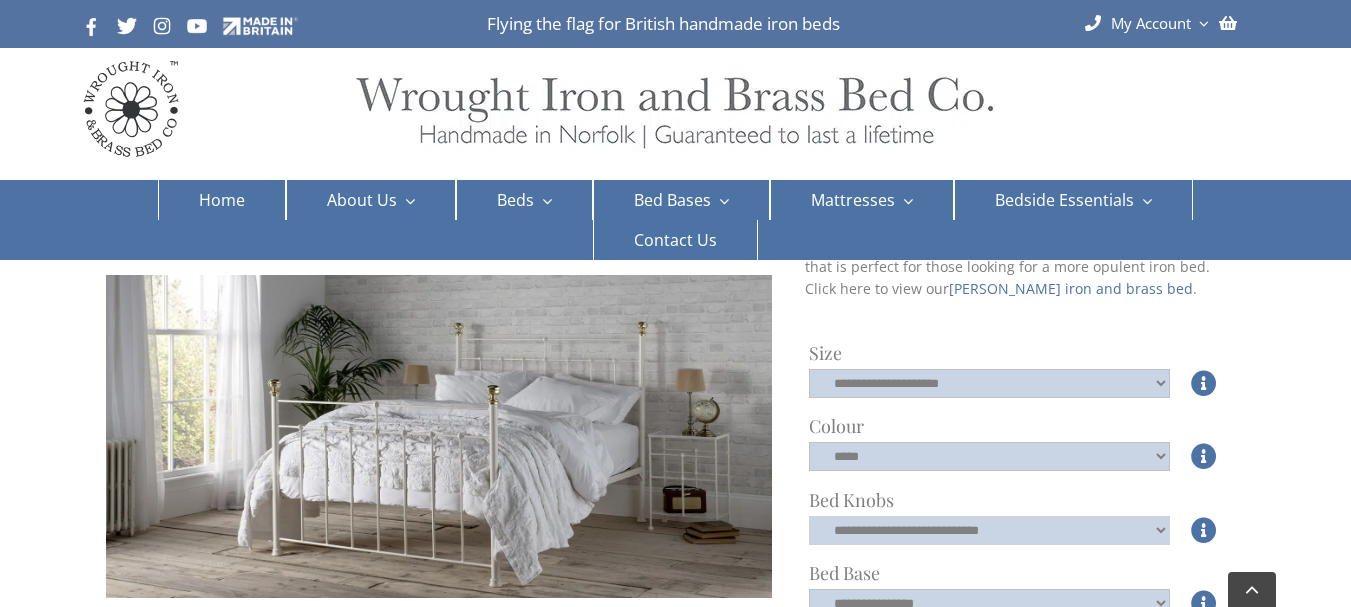 scroll, scrollTop: 600, scrollLeft: 0, axis: vertical 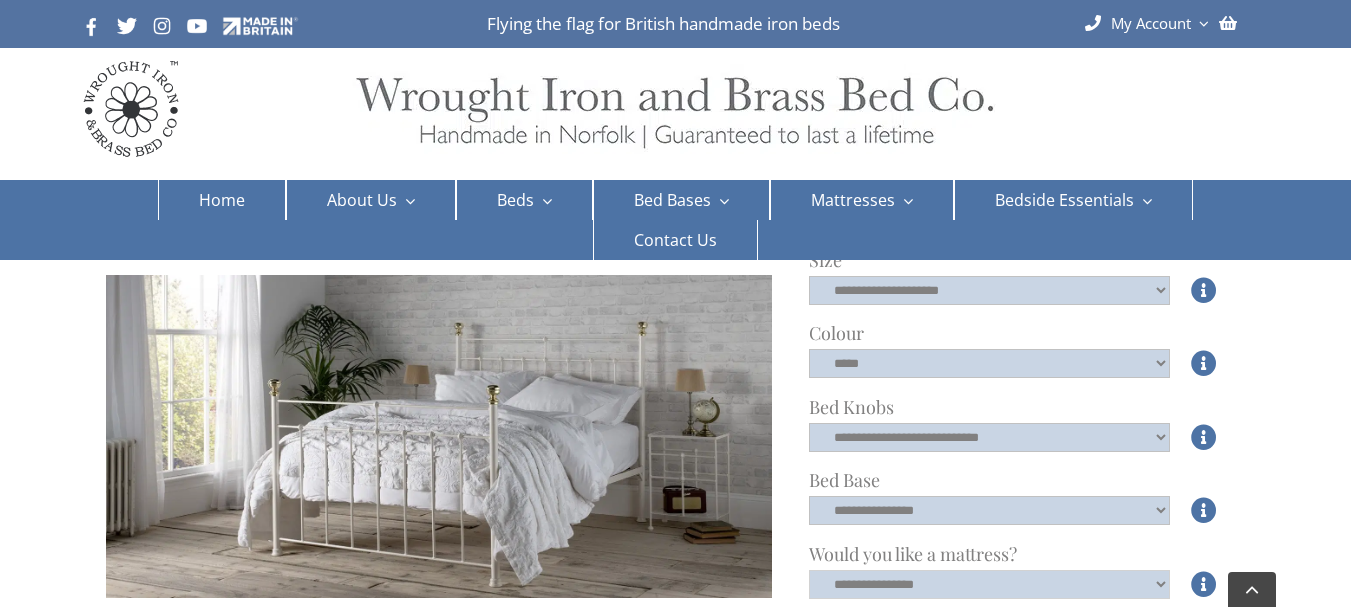 click on "**********" at bounding box center (990, 584) 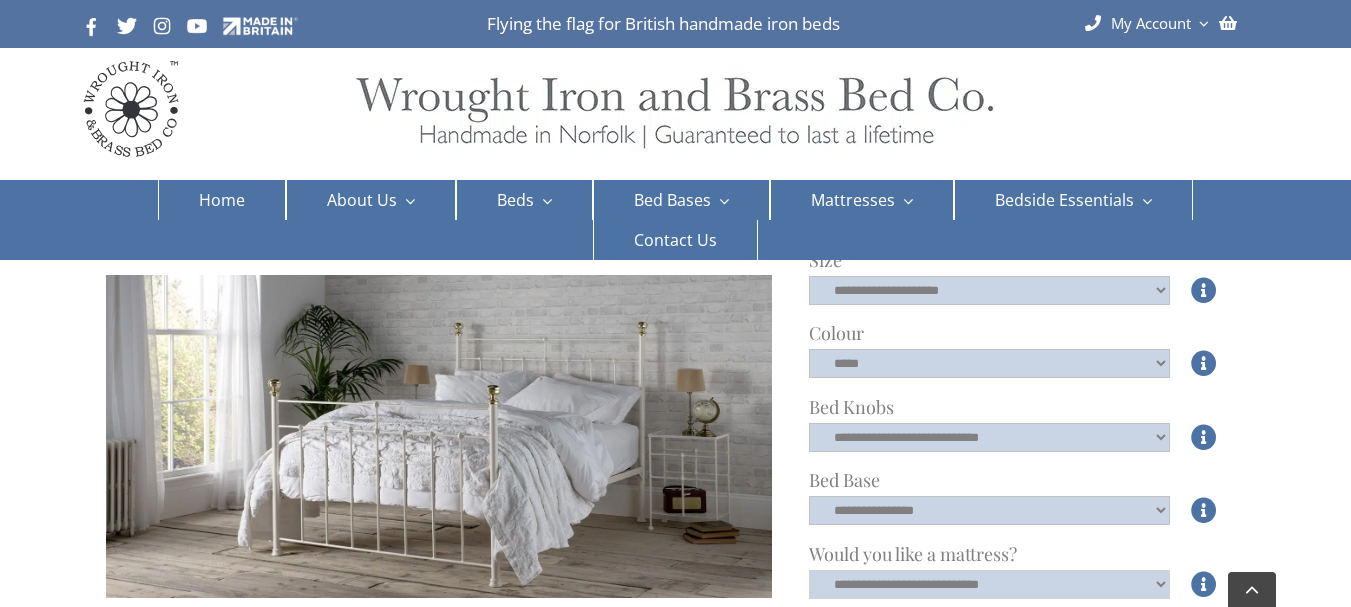 click on "**********" at bounding box center [990, 584] 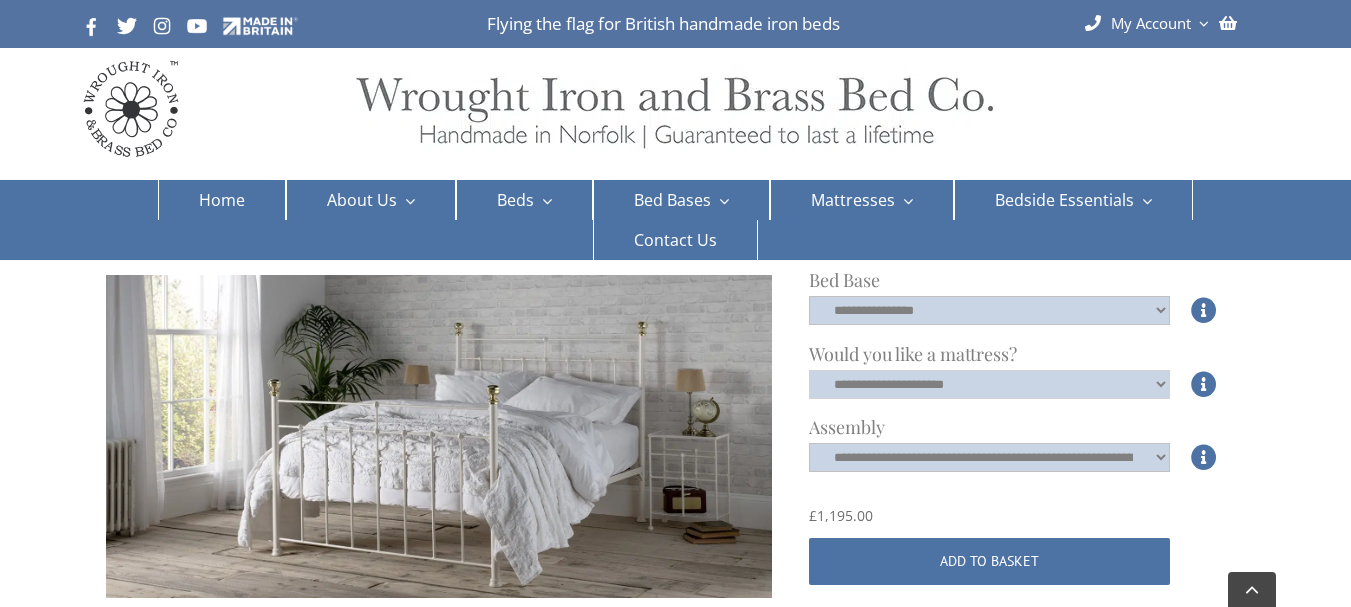 scroll, scrollTop: 700, scrollLeft: 0, axis: vertical 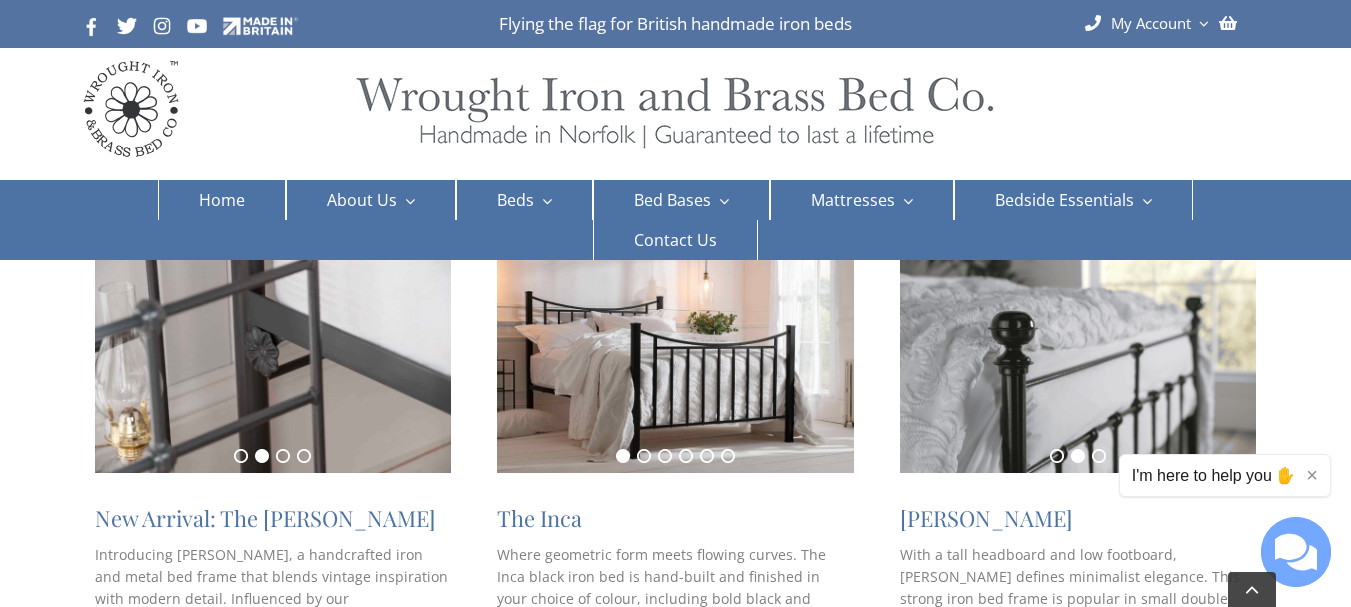 click at bounding box center [1078, 355] 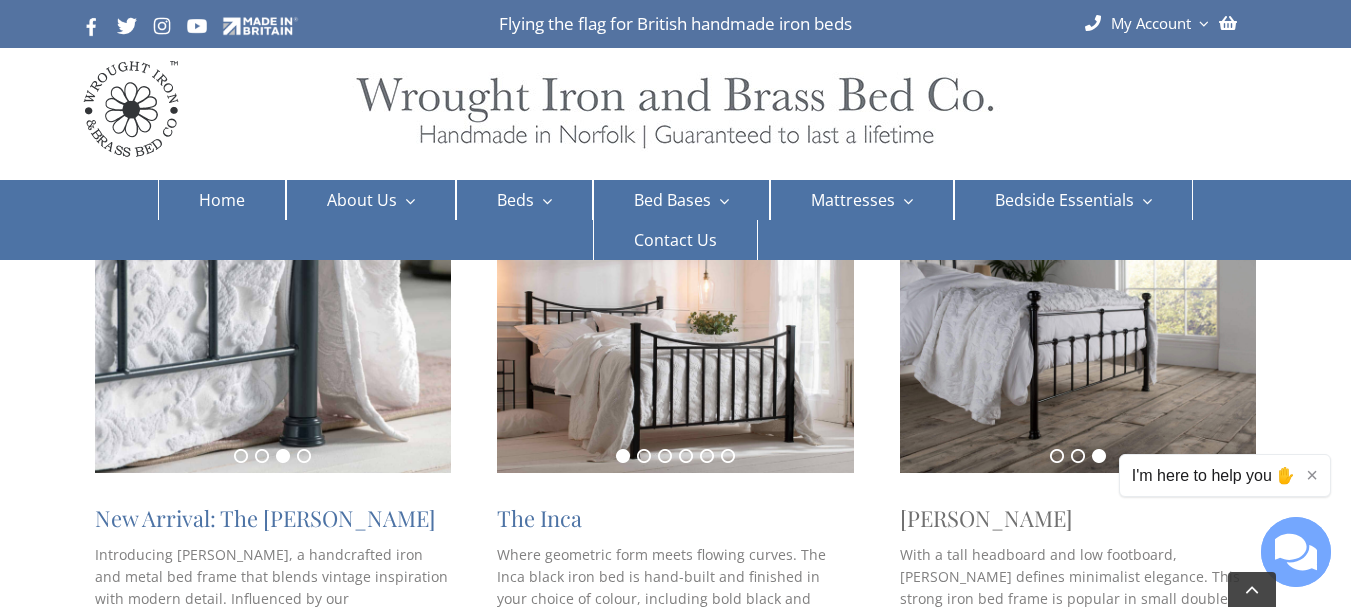 click on "Sophie" at bounding box center [986, 518] 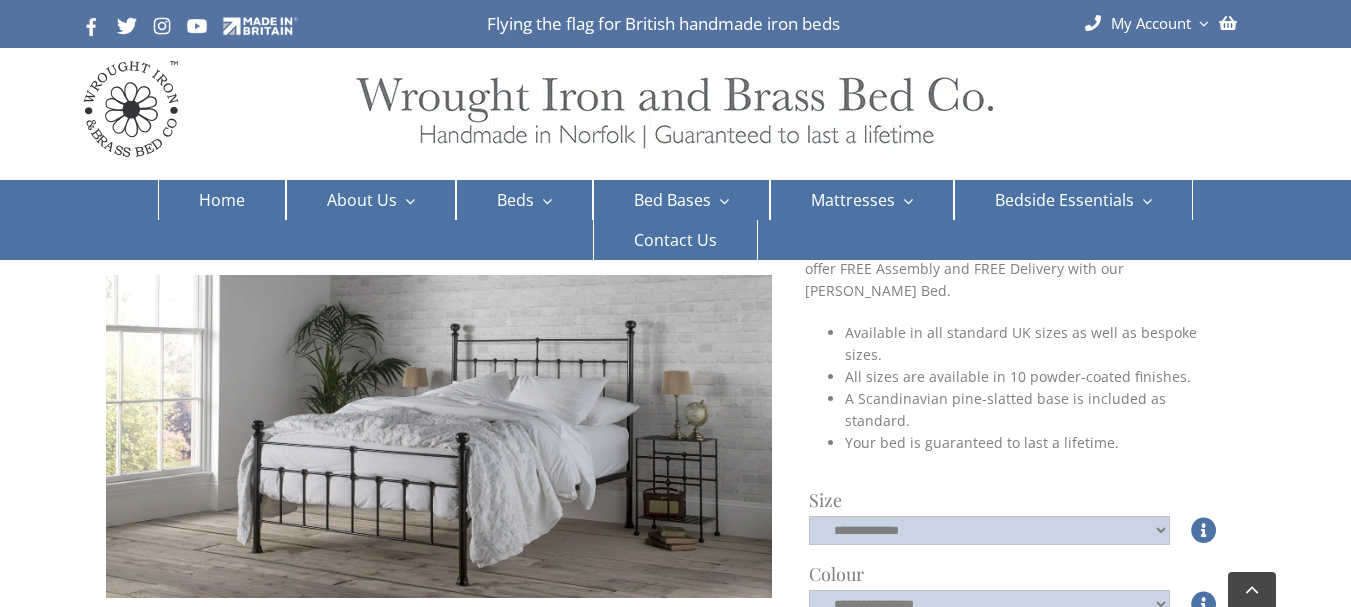 scroll, scrollTop: 400, scrollLeft: 0, axis: vertical 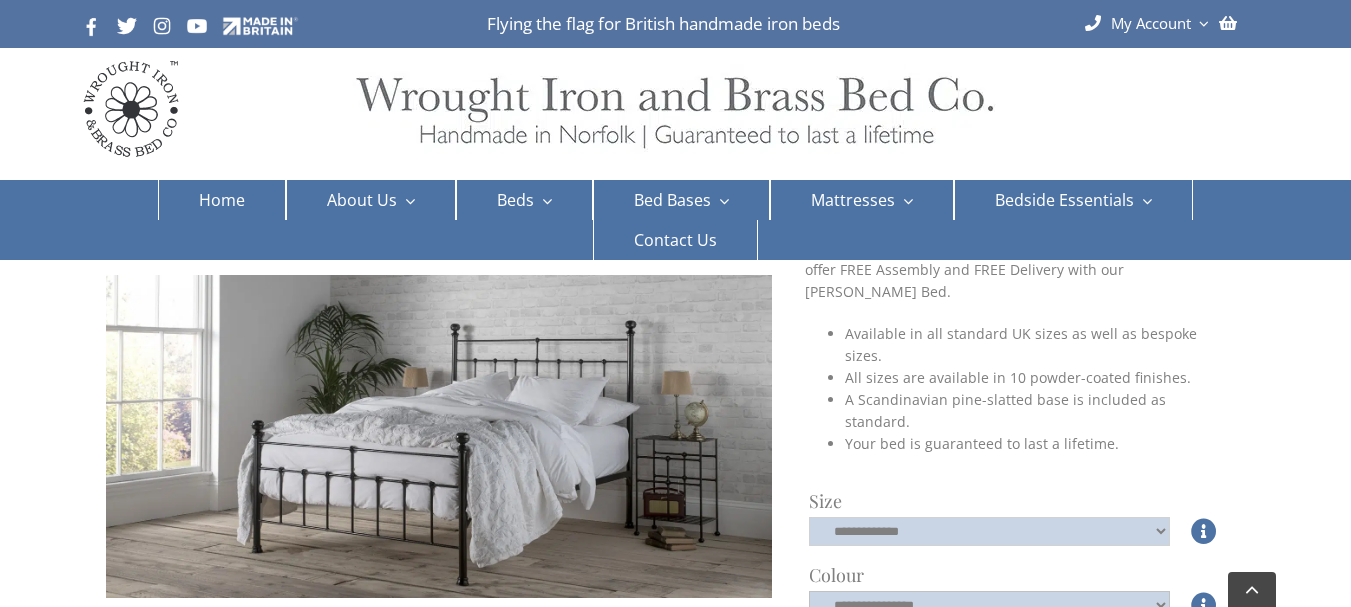 click on "**********" 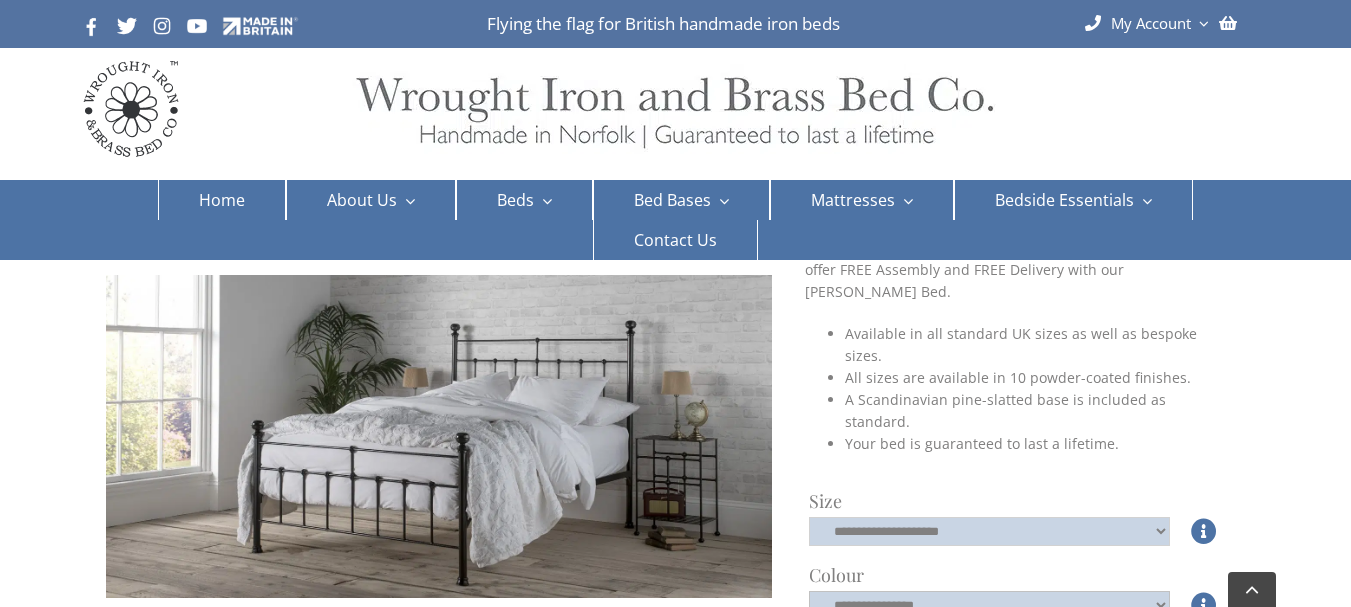 click on "**********" 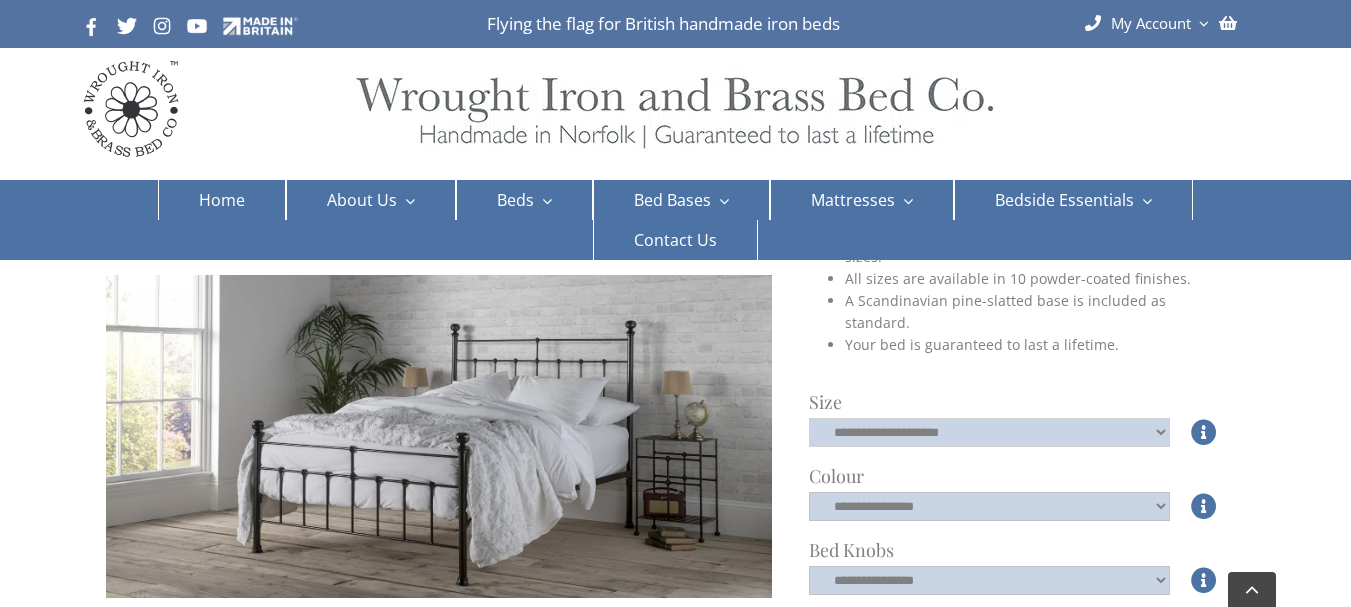 scroll, scrollTop: 500, scrollLeft: 0, axis: vertical 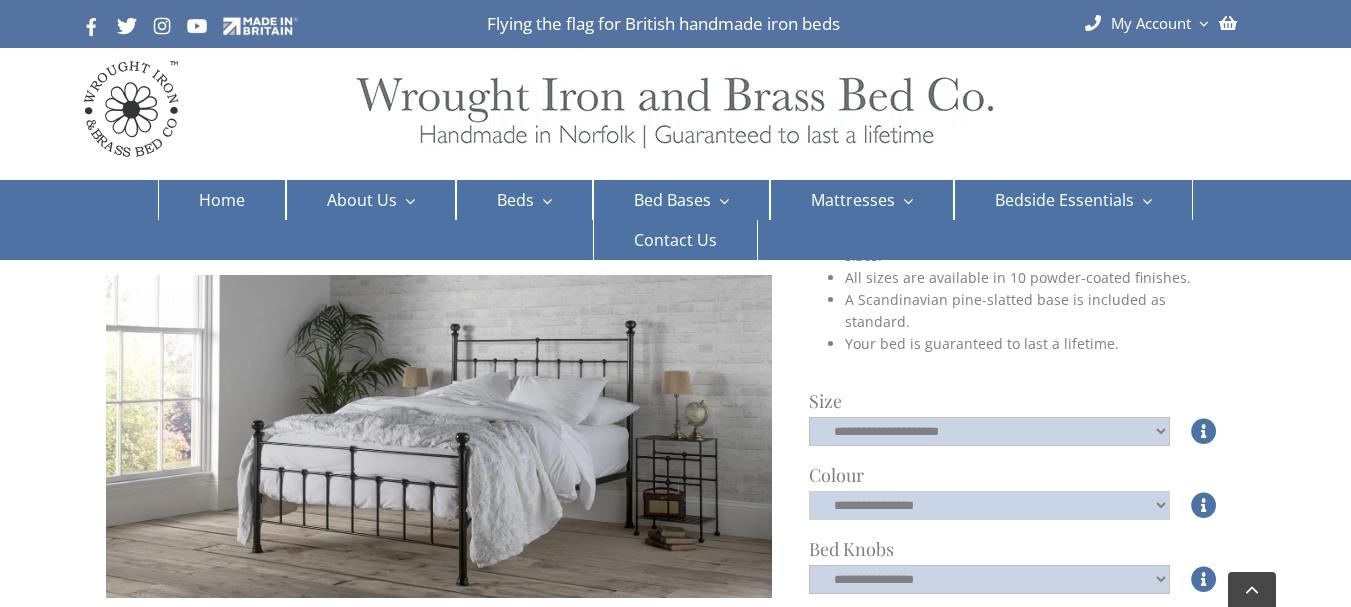 click on "**********" 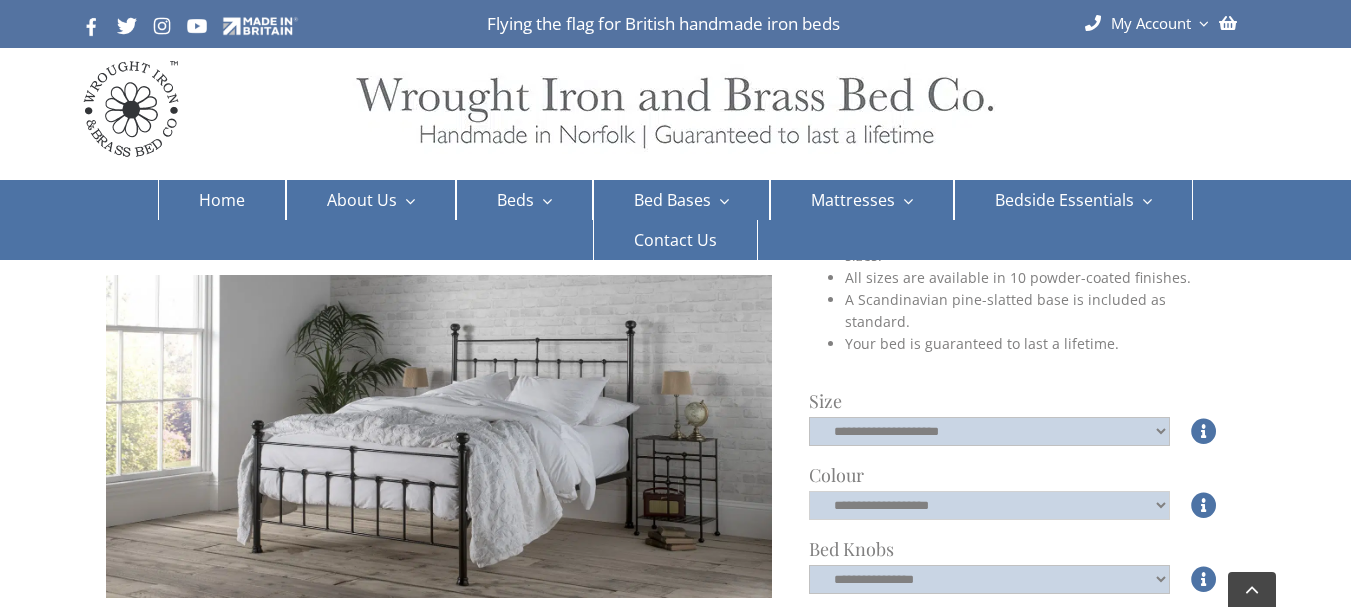click on "**********" 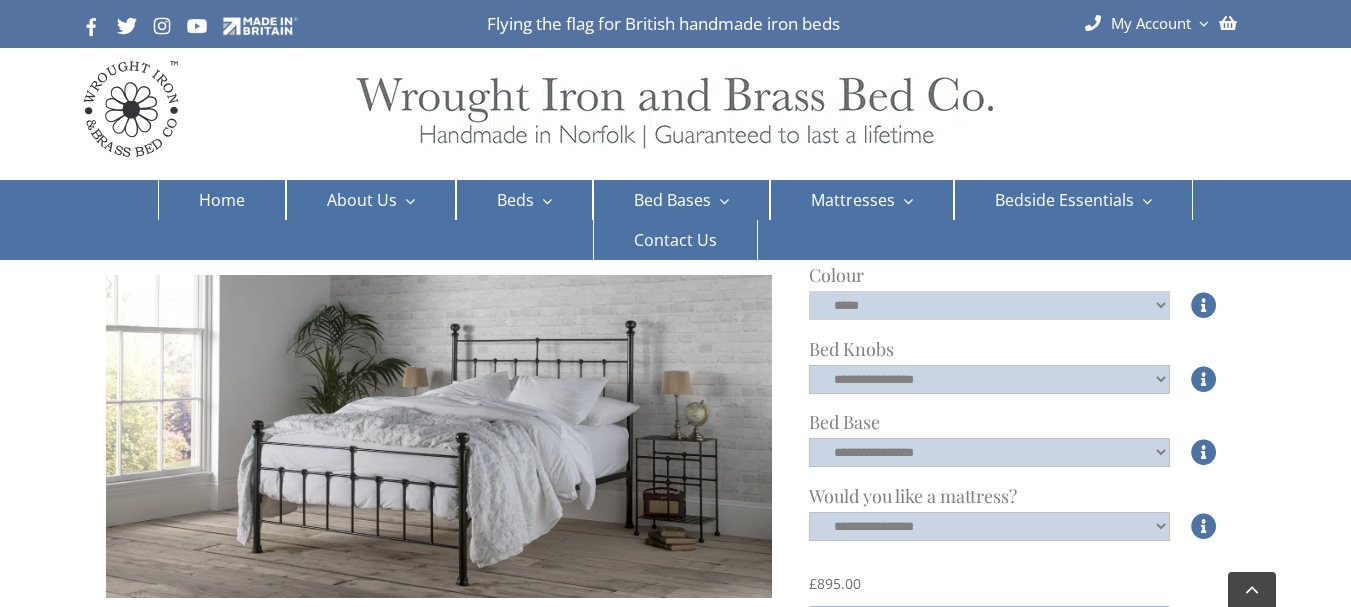 scroll, scrollTop: 600, scrollLeft: 0, axis: vertical 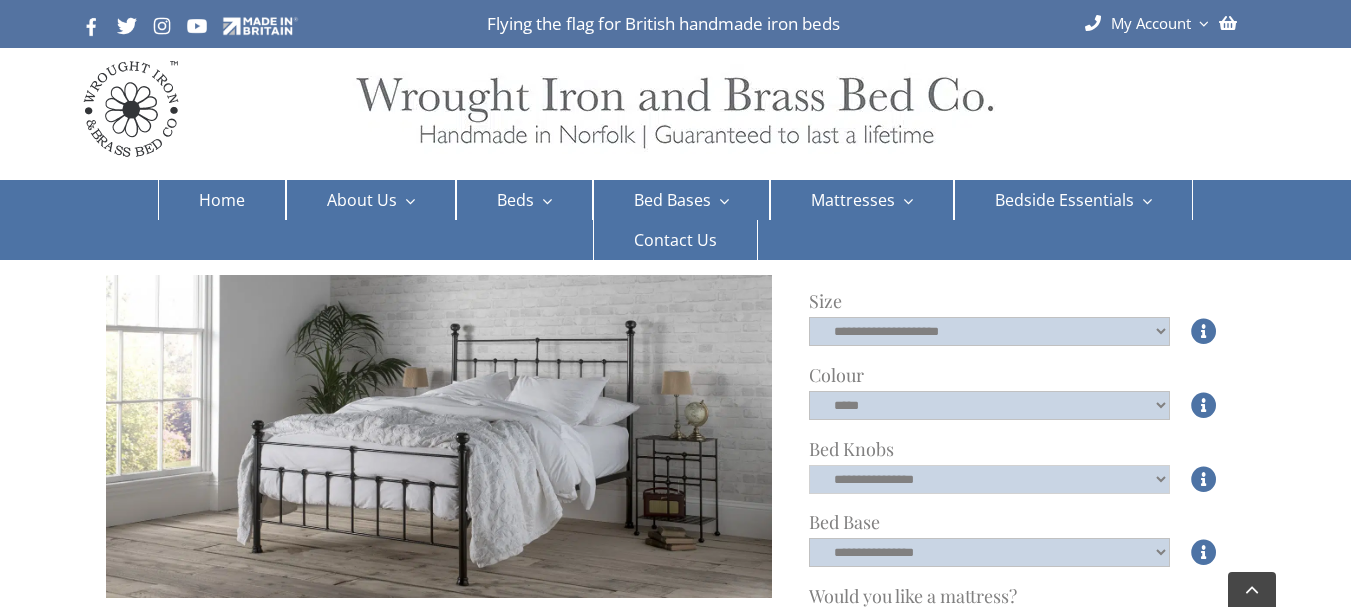 click on "**********" 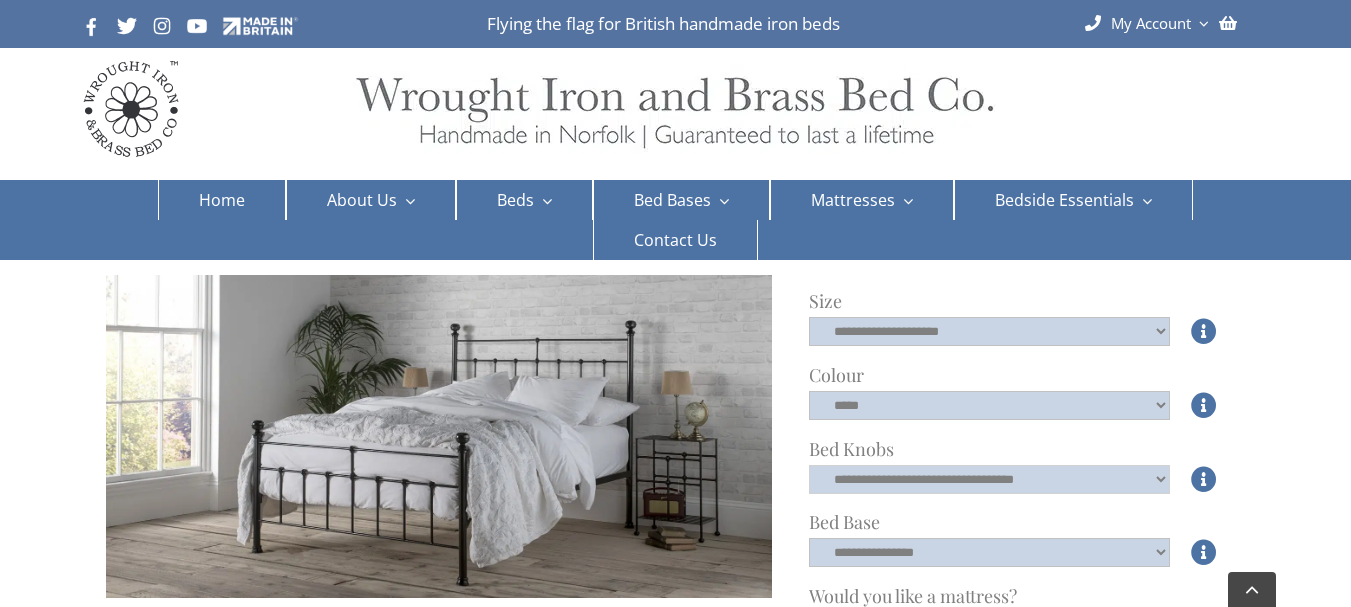 click on "**********" 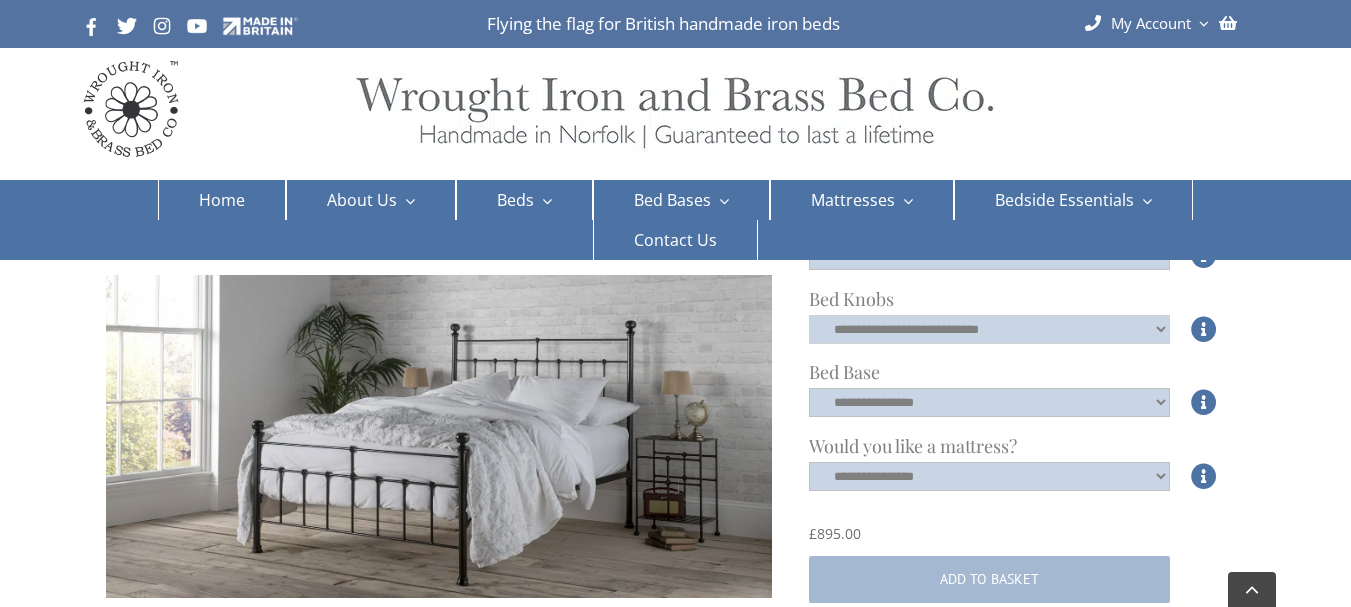 scroll, scrollTop: 700, scrollLeft: 0, axis: vertical 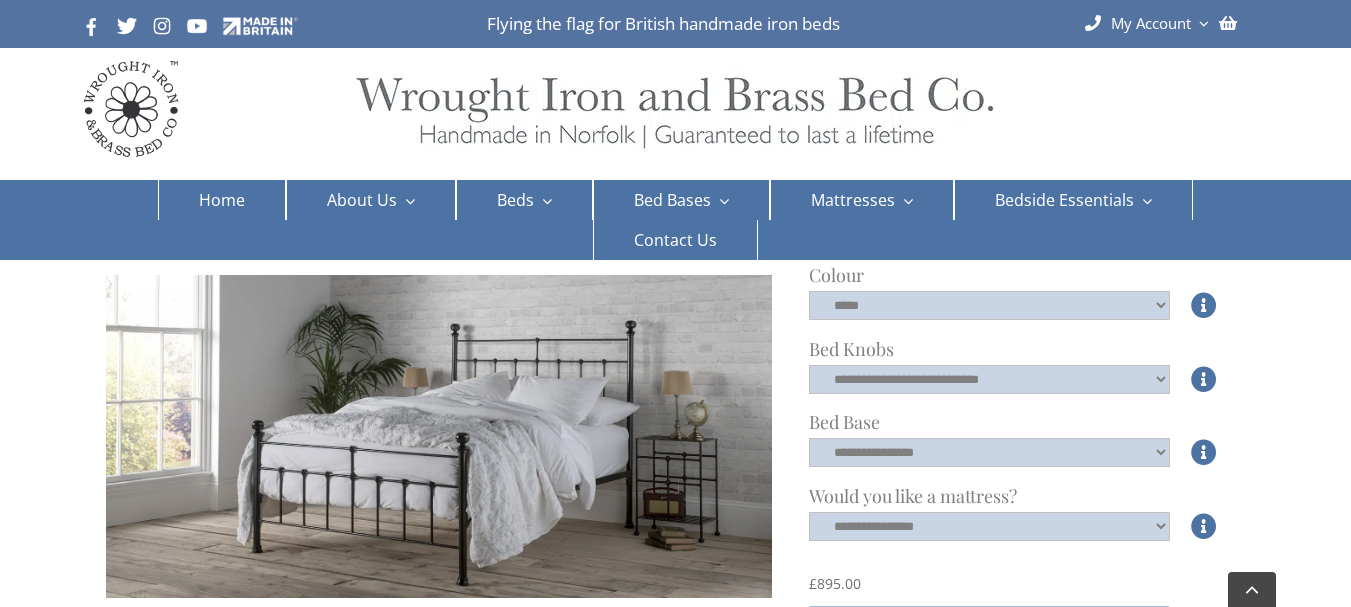 click on "Add to basket" at bounding box center [990, 629] 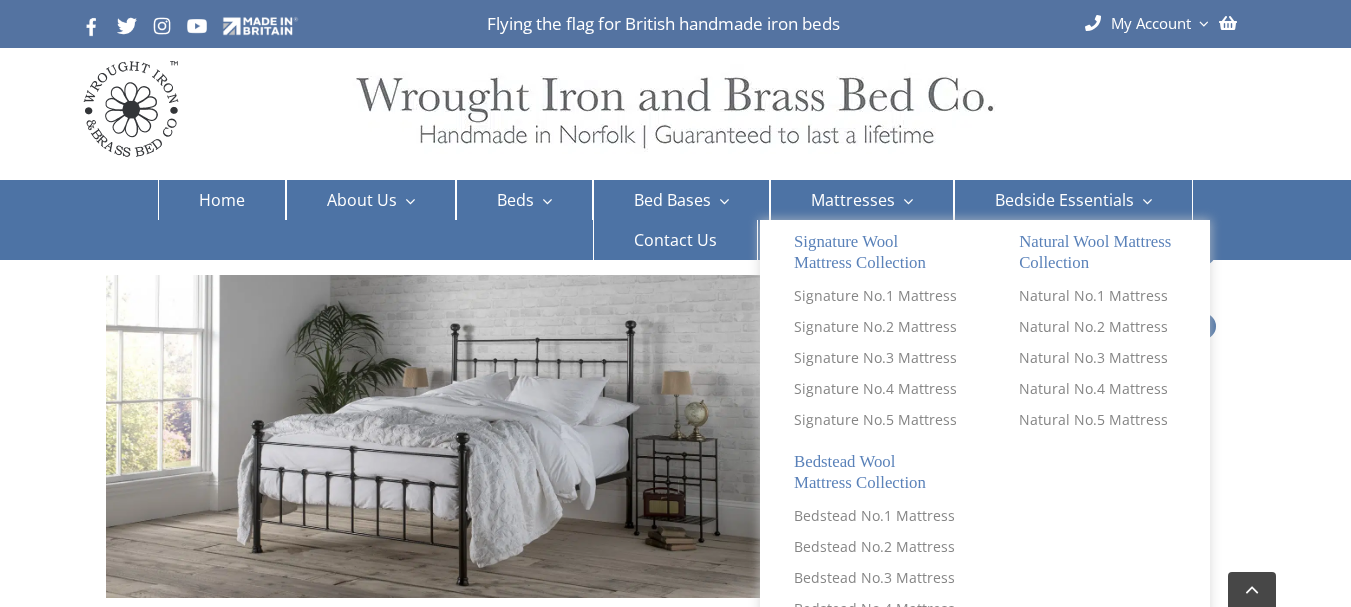 scroll, scrollTop: 800, scrollLeft: 0, axis: vertical 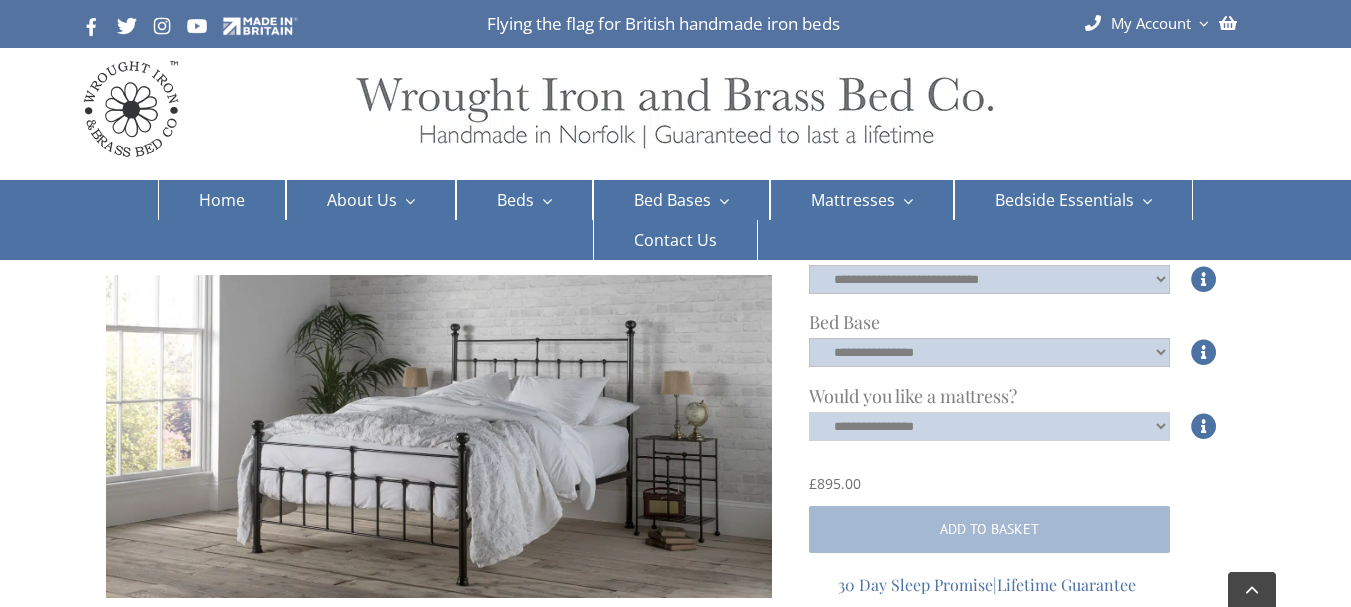 click on "**********" at bounding box center (990, 426) 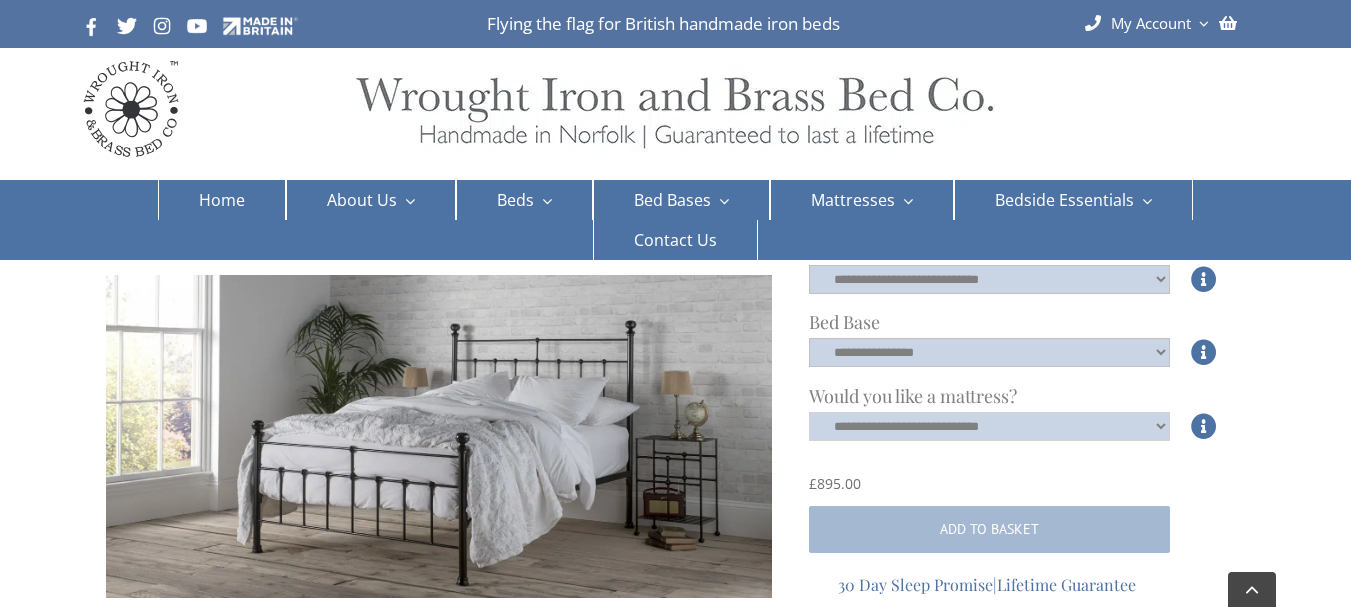 click on "**********" at bounding box center [990, 426] 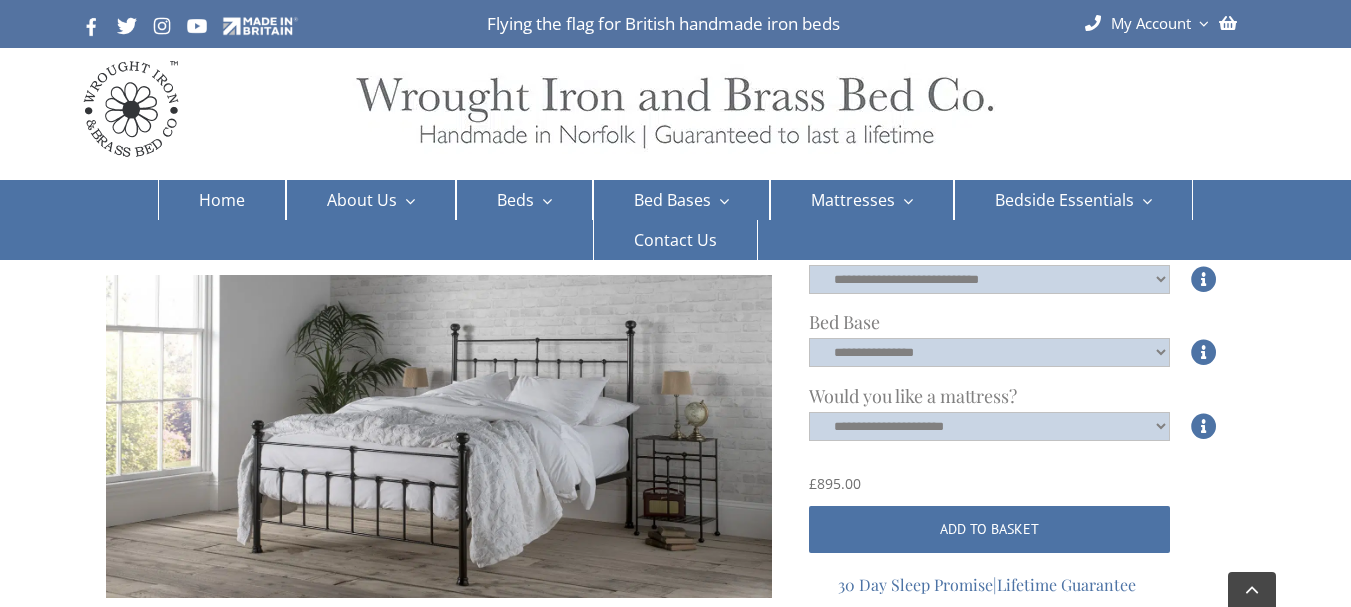 click on "Add to basket" at bounding box center [990, 529] 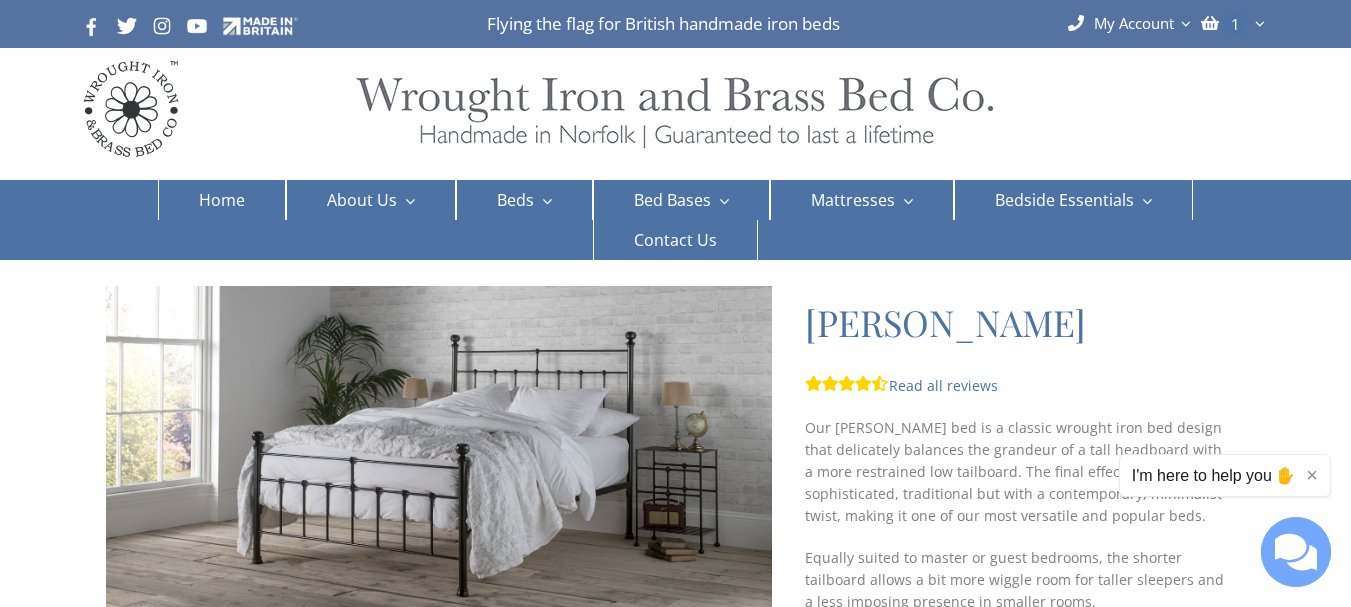 scroll, scrollTop: 0, scrollLeft: 0, axis: both 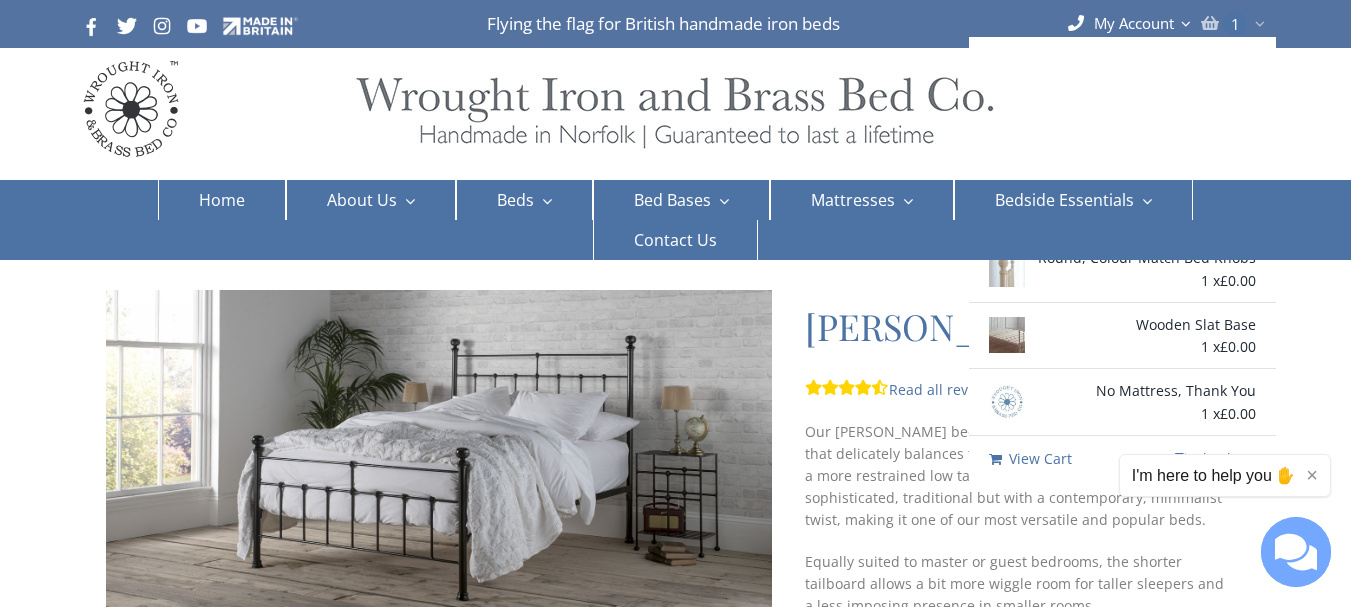 click on "WooCommerce Cart 1" at bounding box center [1233, 23] 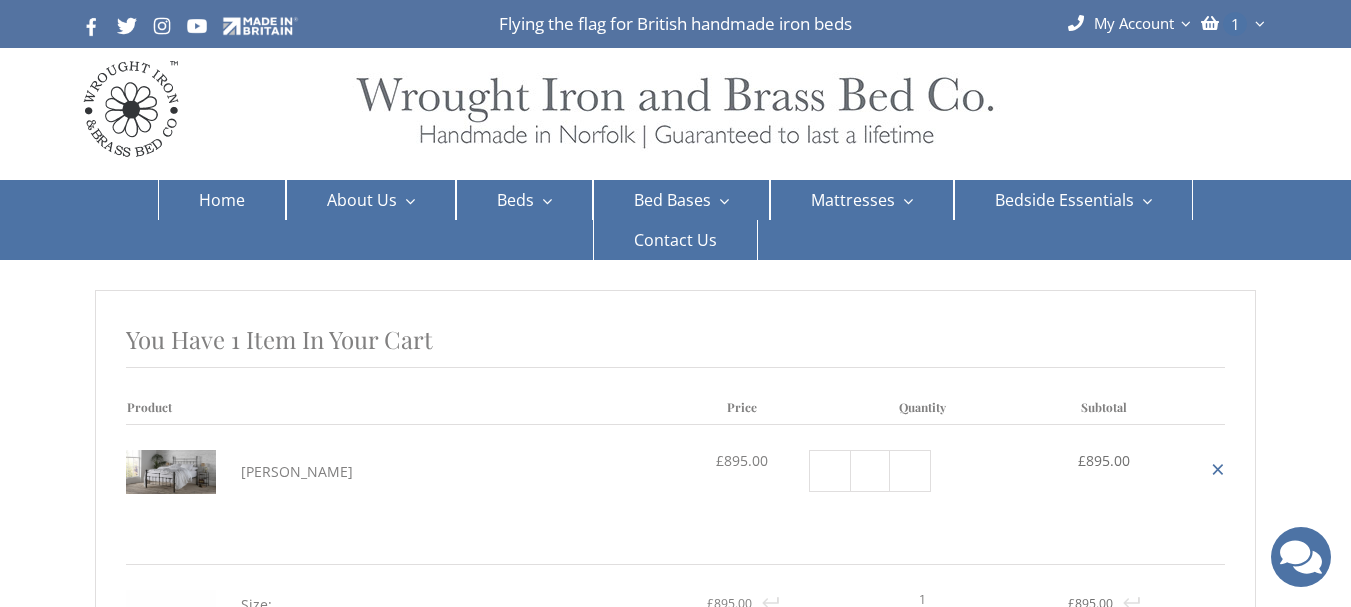 scroll, scrollTop: 0, scrollLeft: 0, axis: both 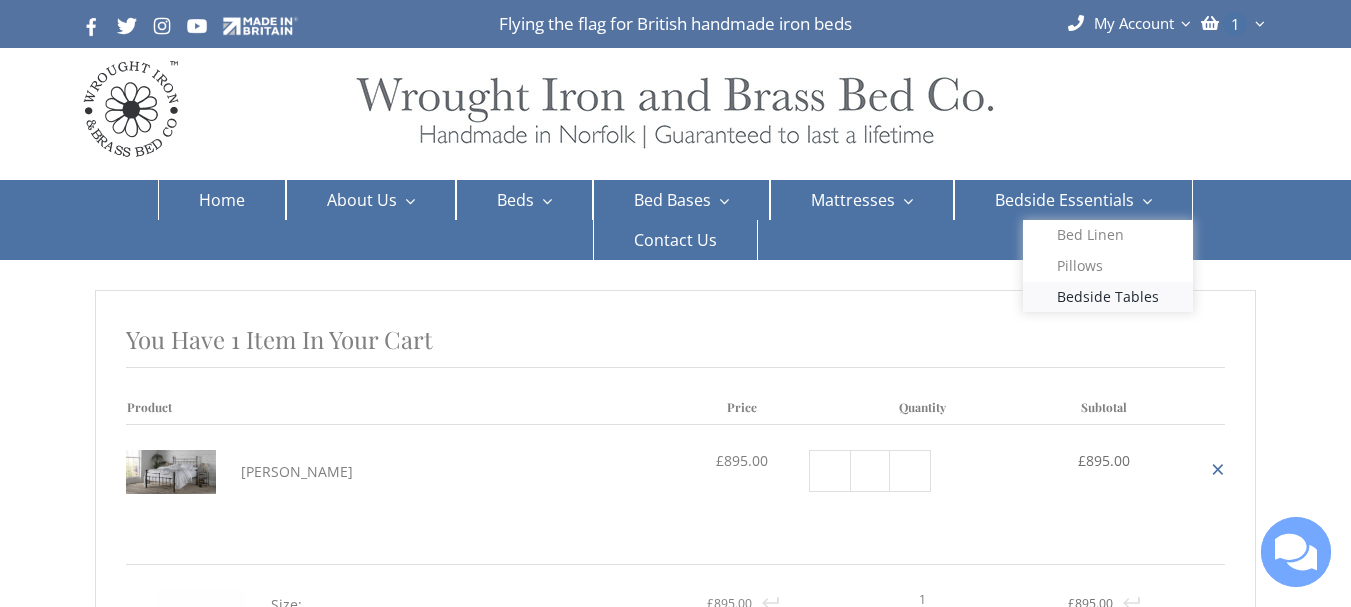 select on "**" 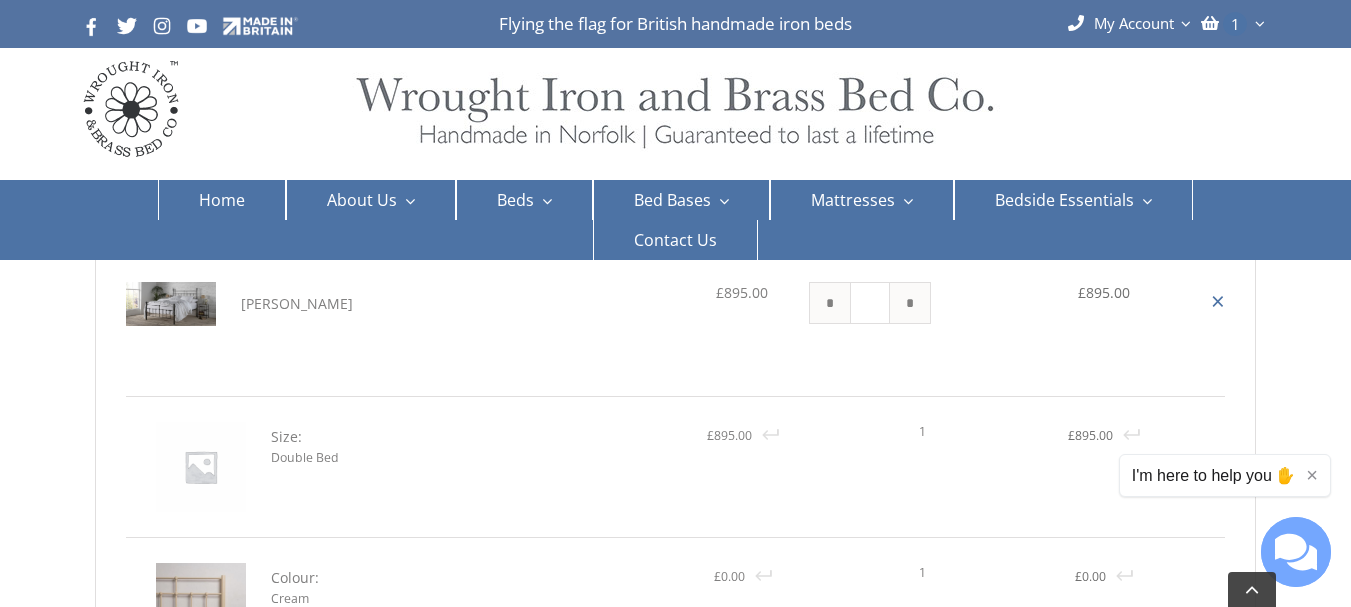scroll, scrollTop: 0, scrollLeft: 0, axis: both 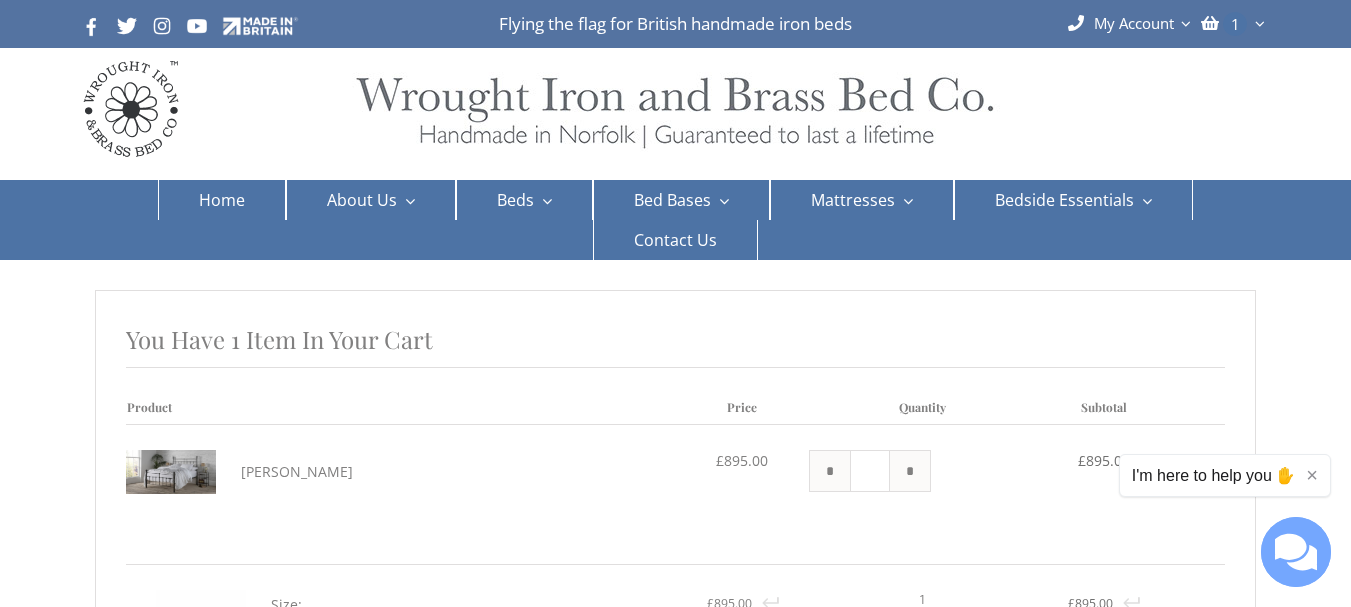 click on "I'm here to help you ✋" at bounding box center [1214, 475] 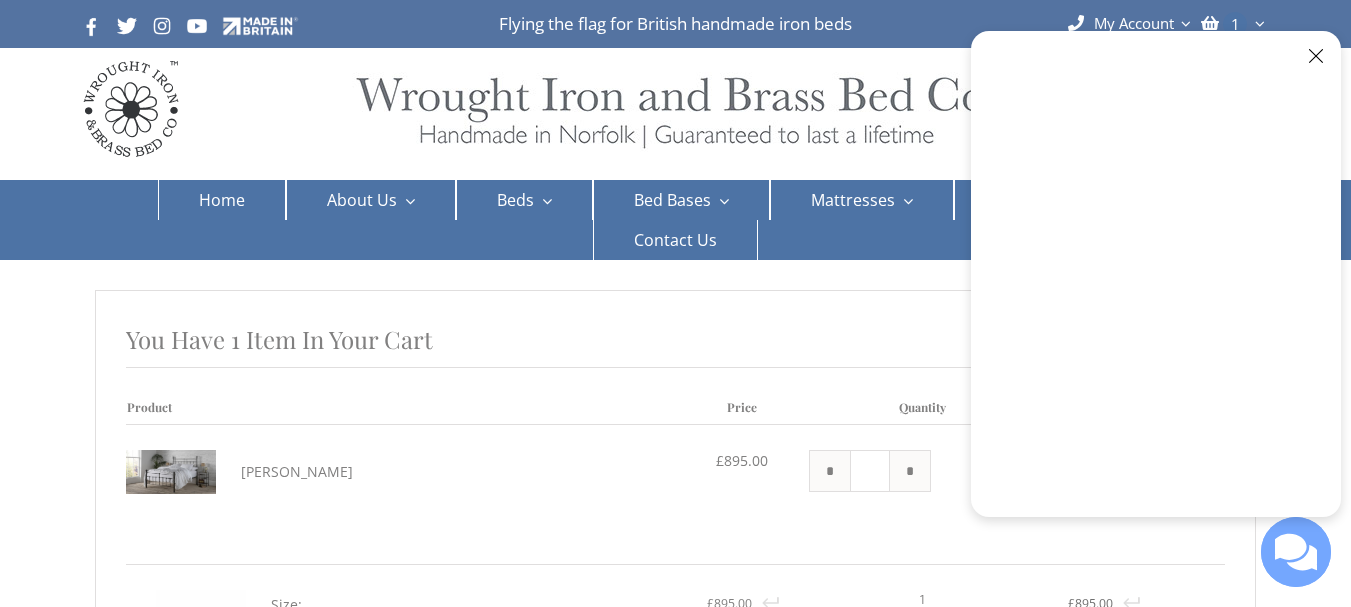 click on "£ 895.00" at bounding box center (1103, 495) 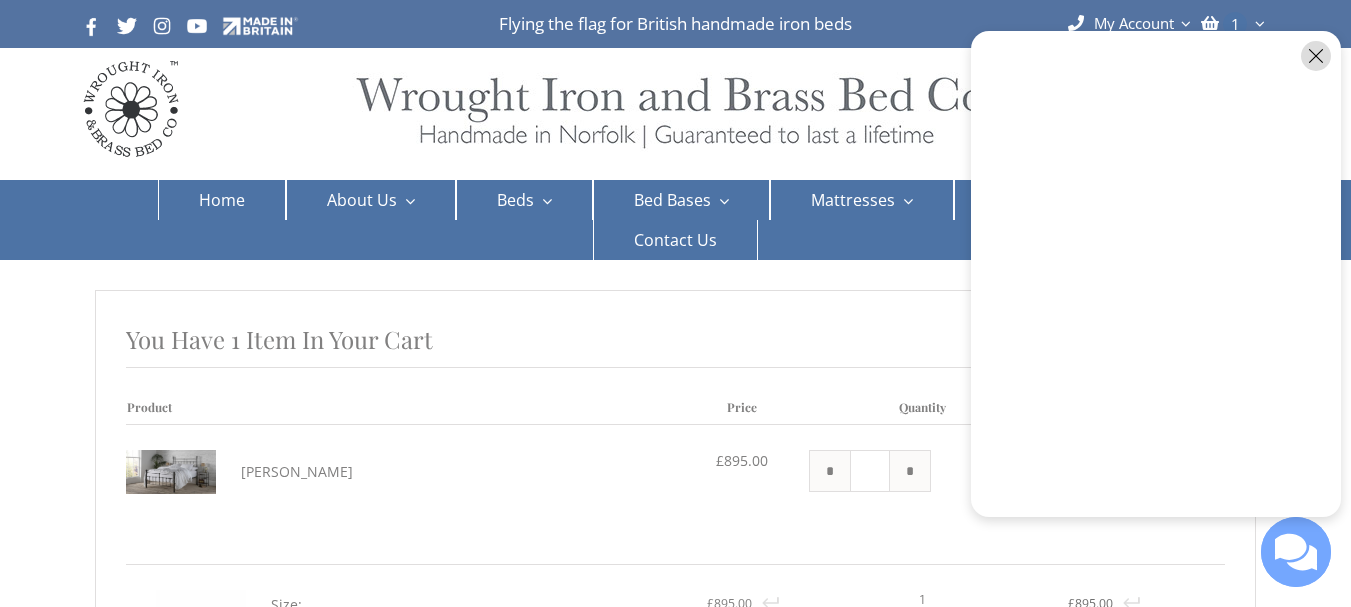 click at bounding box center [1316, 56] 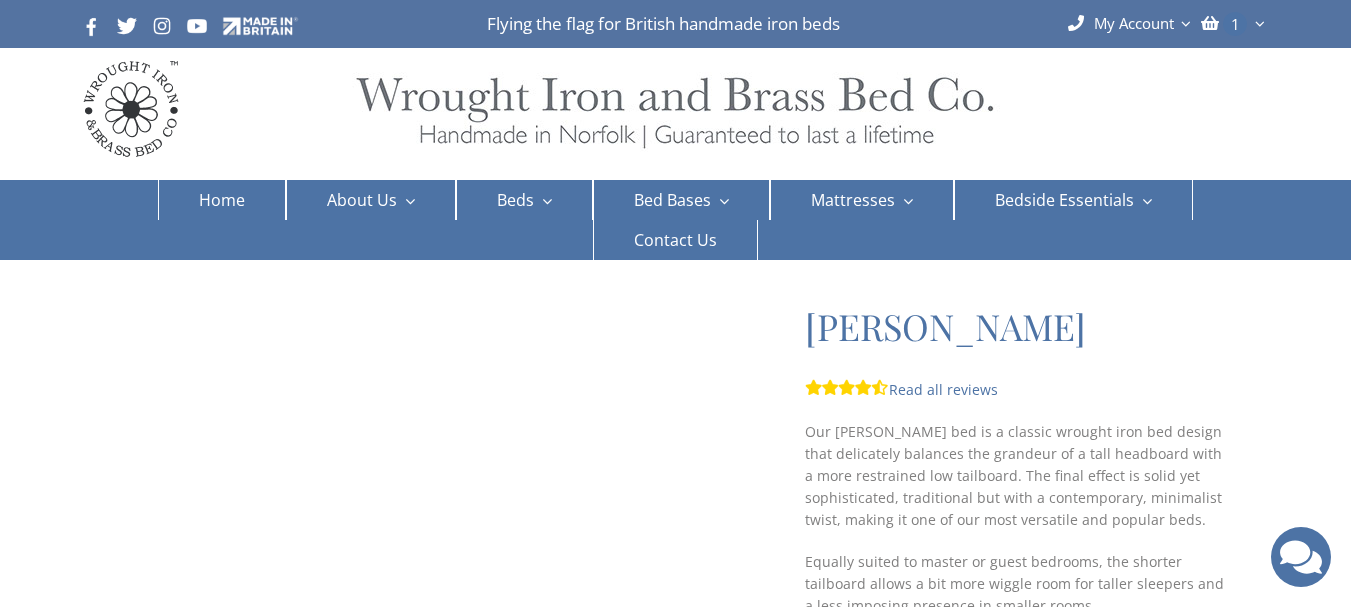 scroll, scrollTop: 0, scrollLeft: 0, axis: both 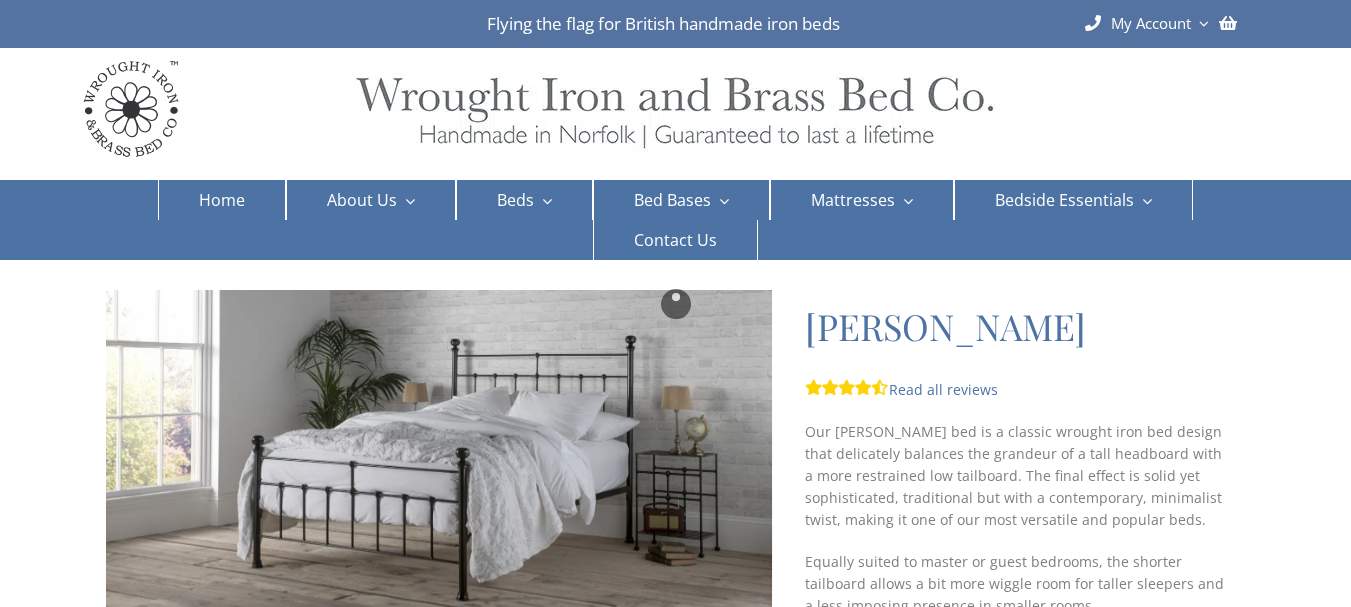 select on "*****" 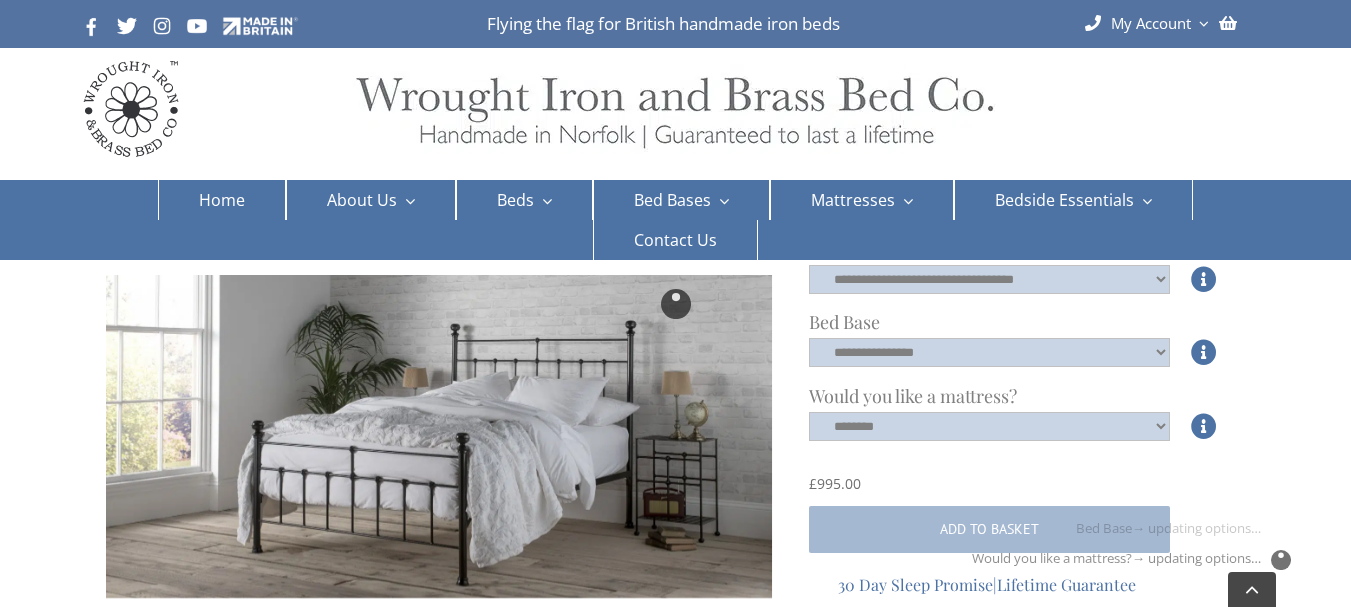 scroll, scrollTop: 800, scrollLeft: 0, axis: vertical 